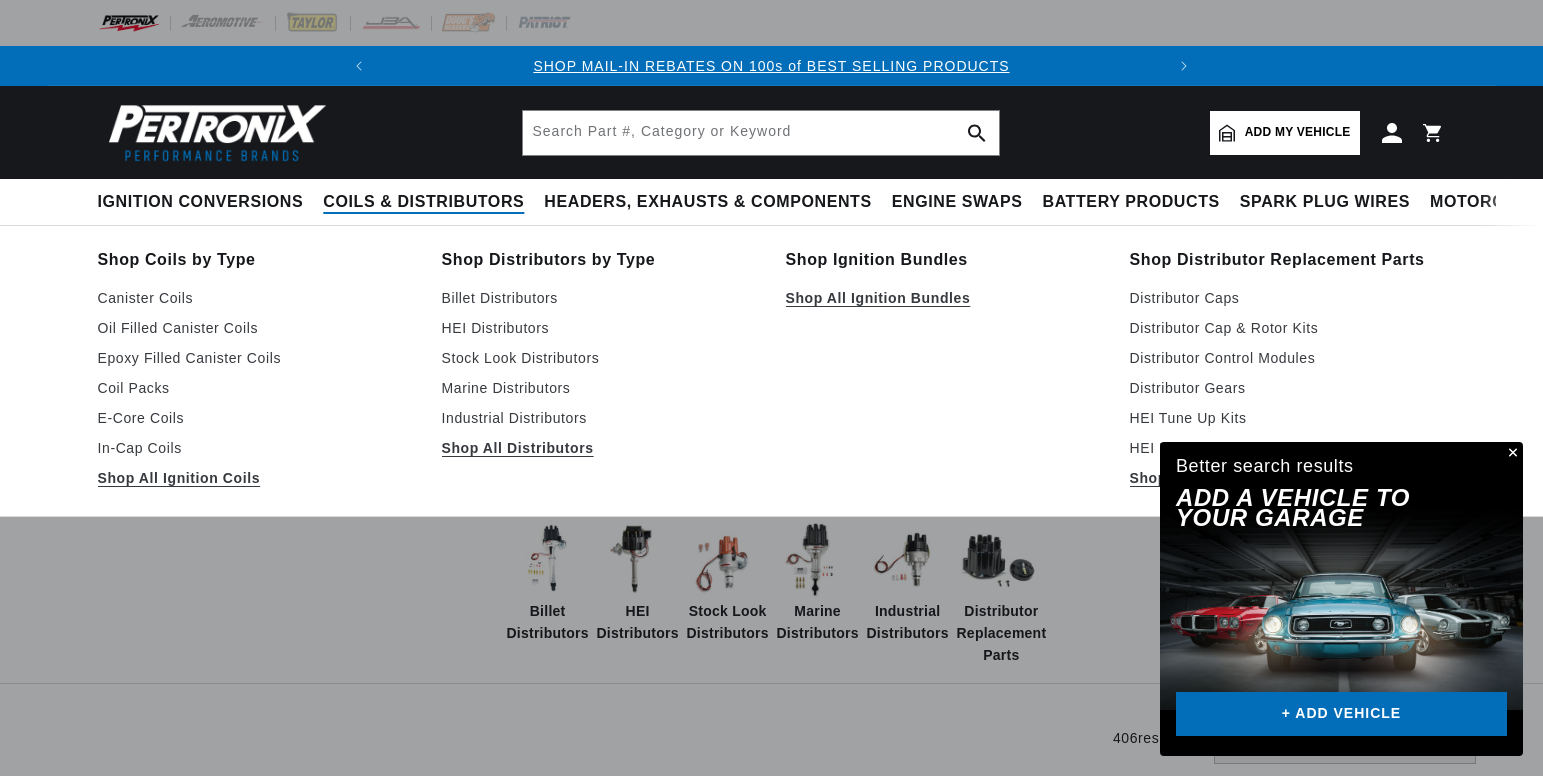 scroll, scrollTop: 0, scrollLeft: 0, axis: both 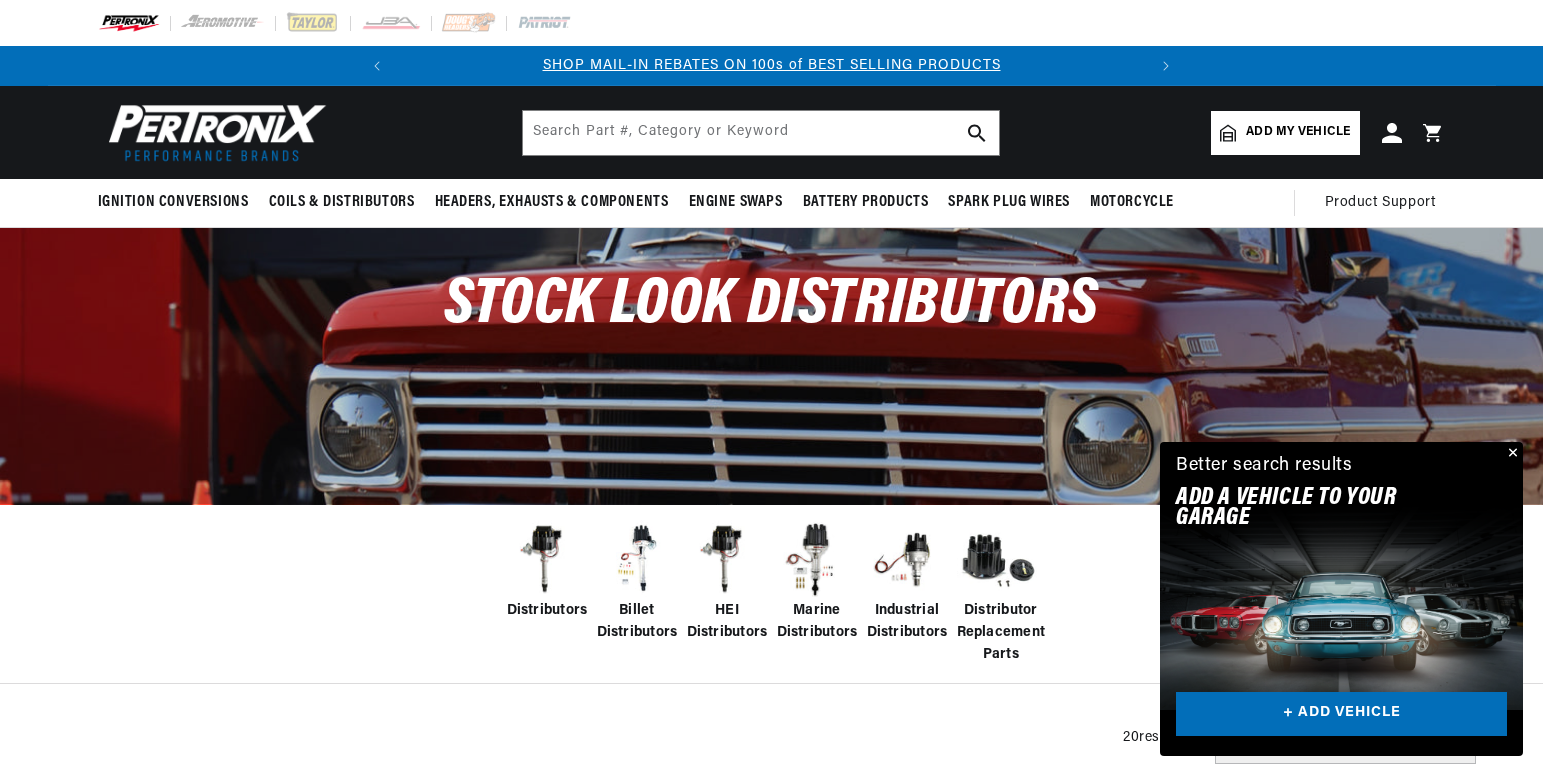 click at bounding box center [547, 560] 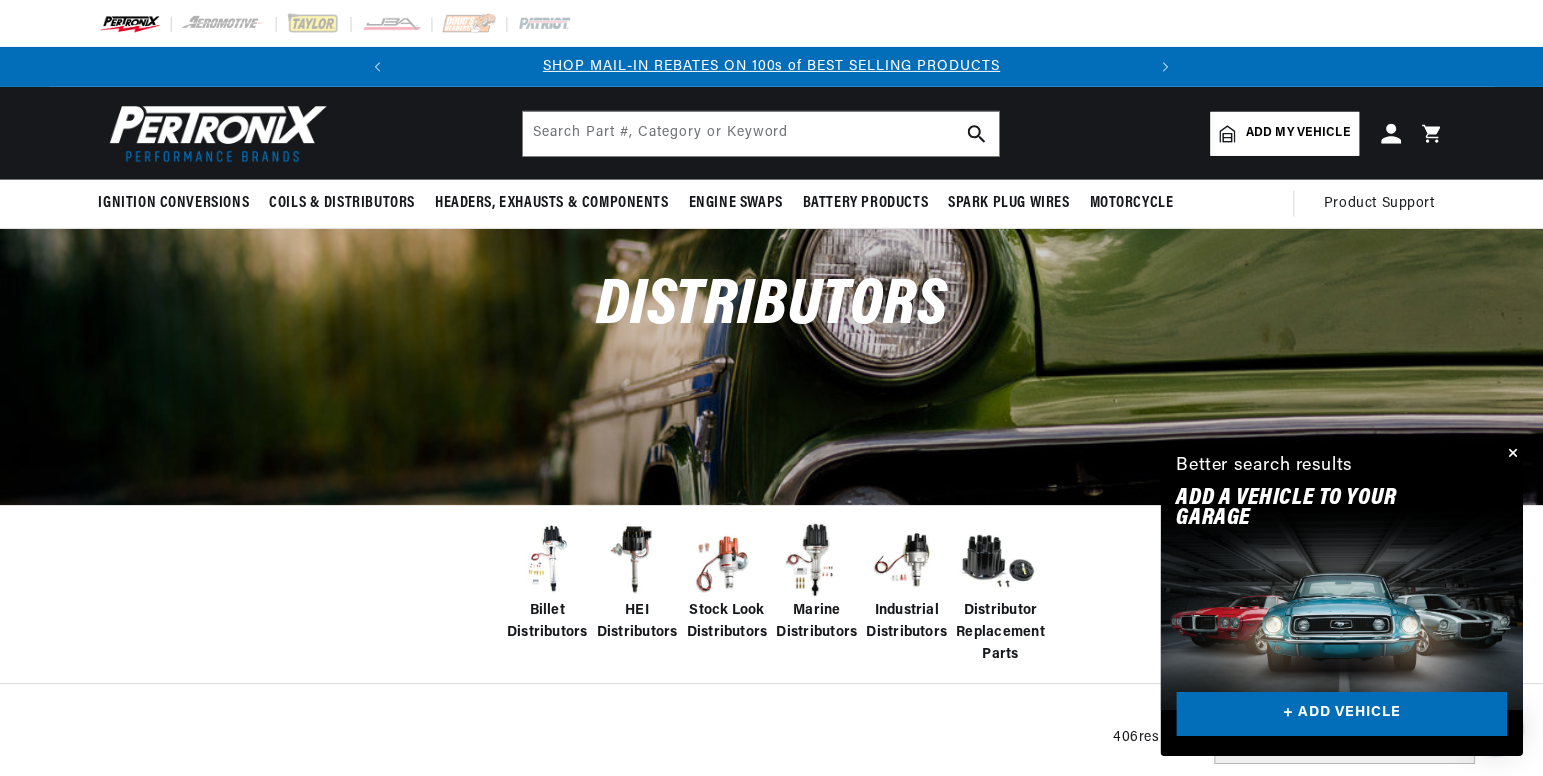 scroll, scrollTop: 0, scrollLeft: 0, axis: both 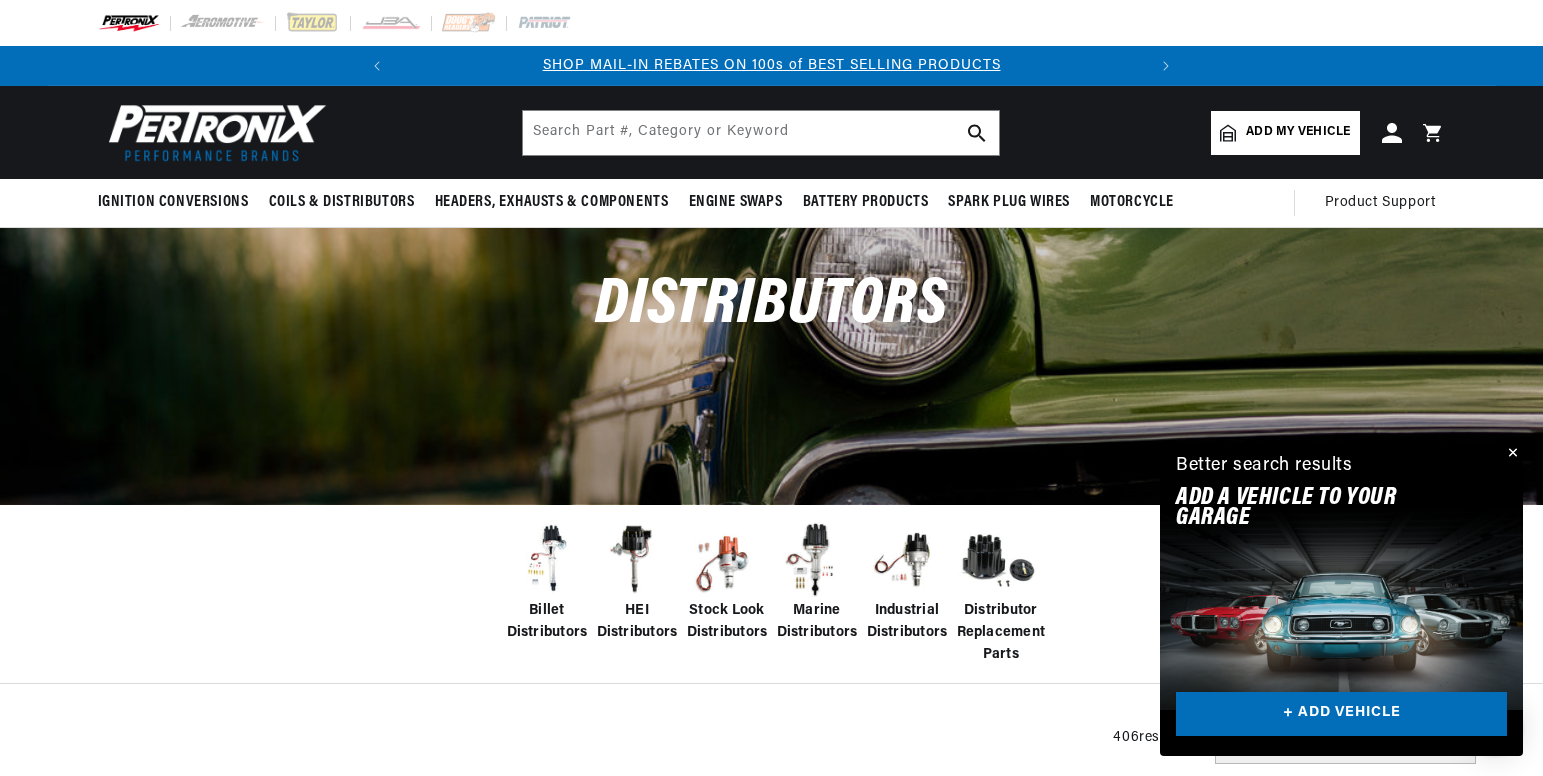 click at bounding box center [1511, 454] 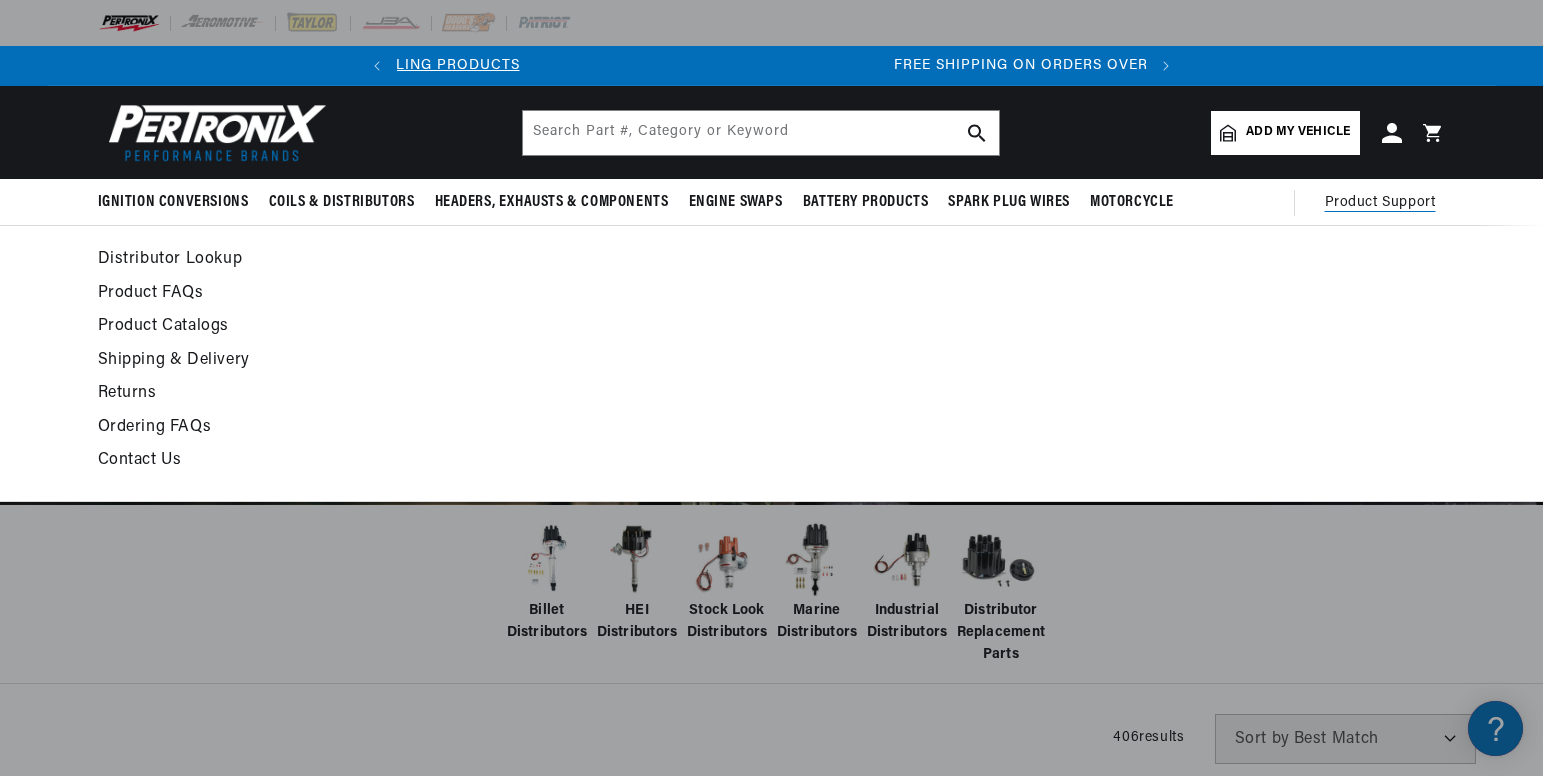 scroll, scrollTop: 0, scrollLeft: 747, axis: horizontal 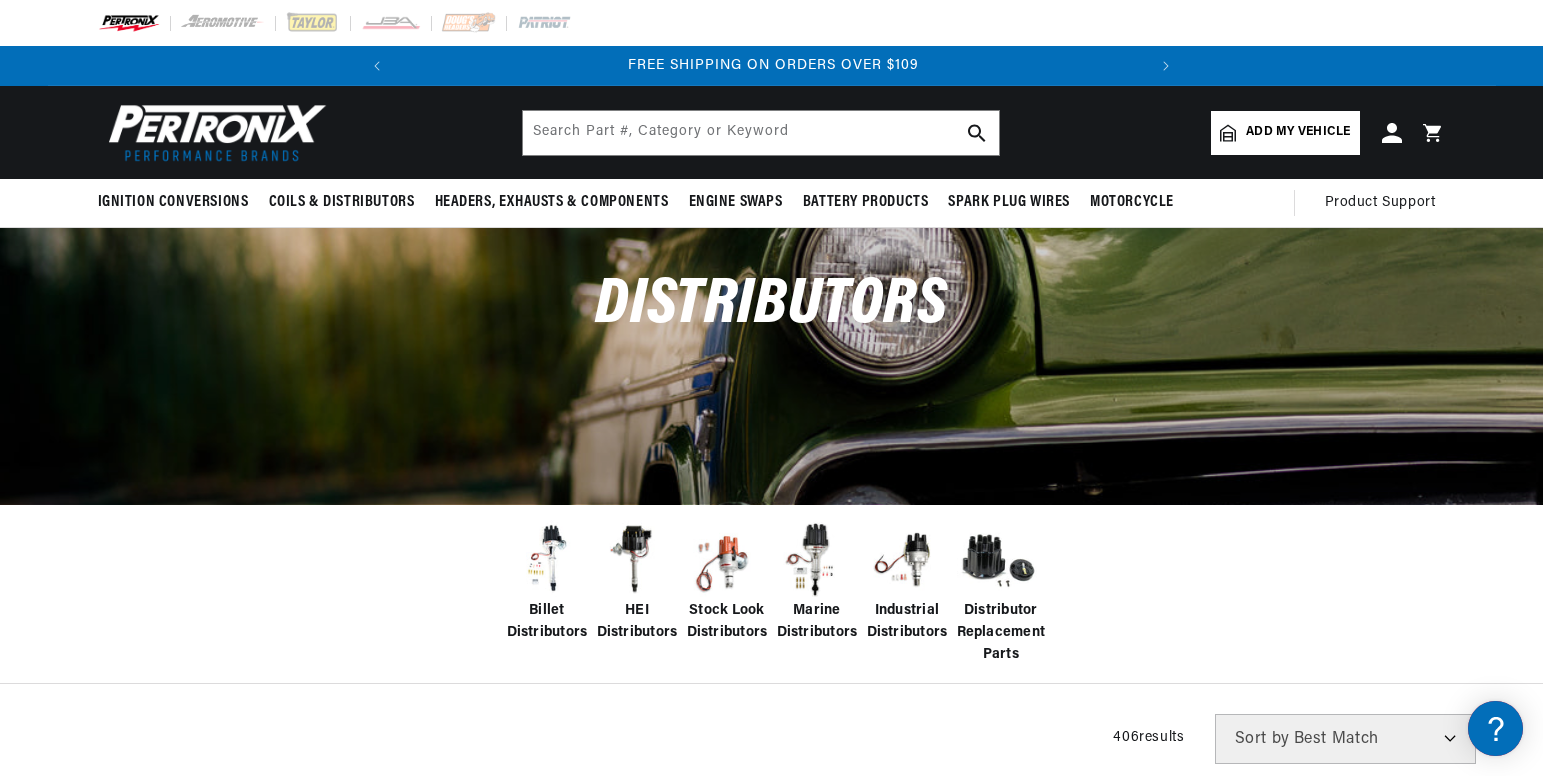 click on "Close dialog FIND THE RIGHT PARTS Take our quick quiz using the button below, answer a few simple questions, and we'll direct you to what you need. FIND MY PARTS Submit" at bounding box center (771, 388) 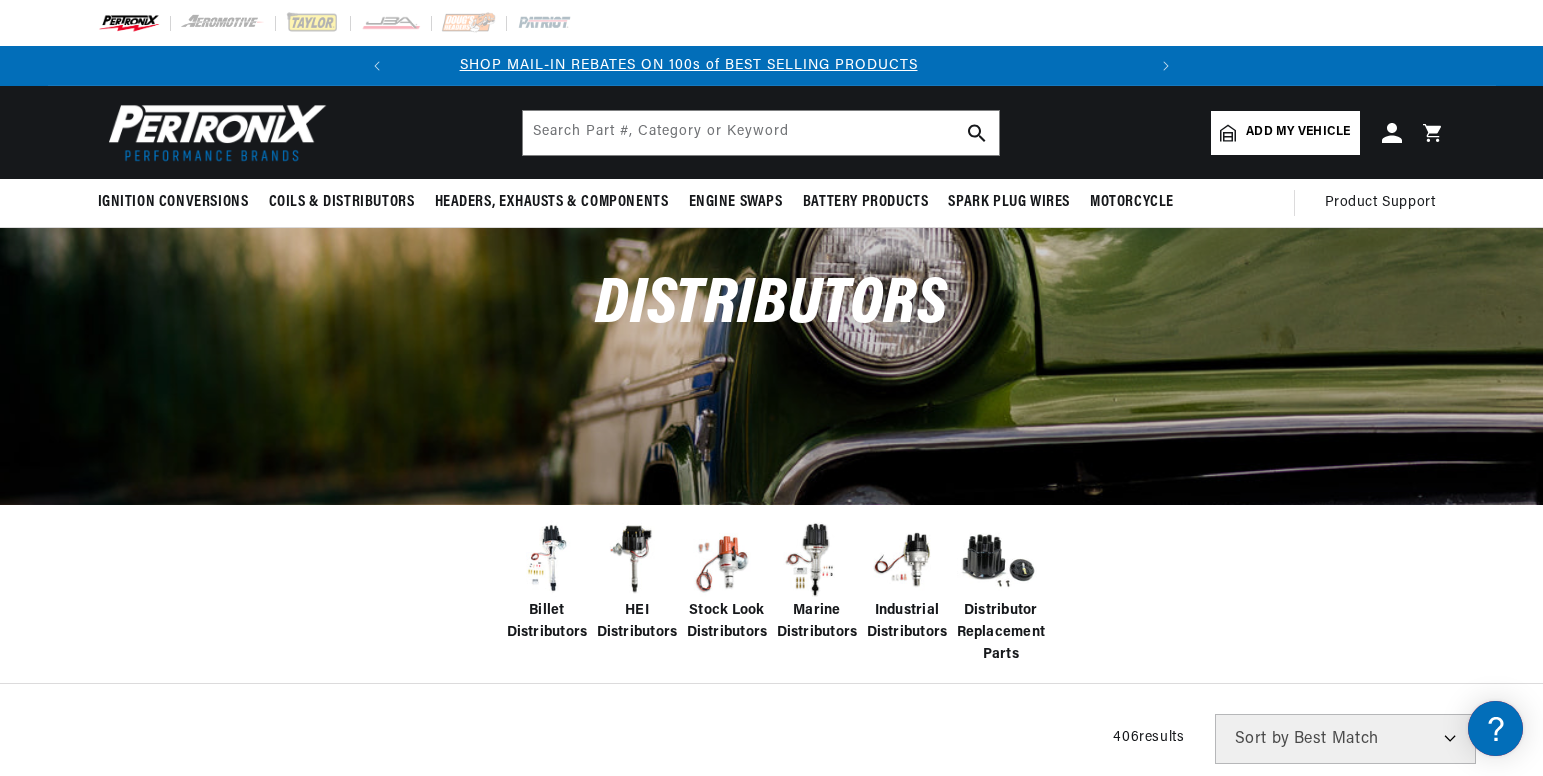 scroll, scrollTop: 0, scrollLeft: 0, axis: both 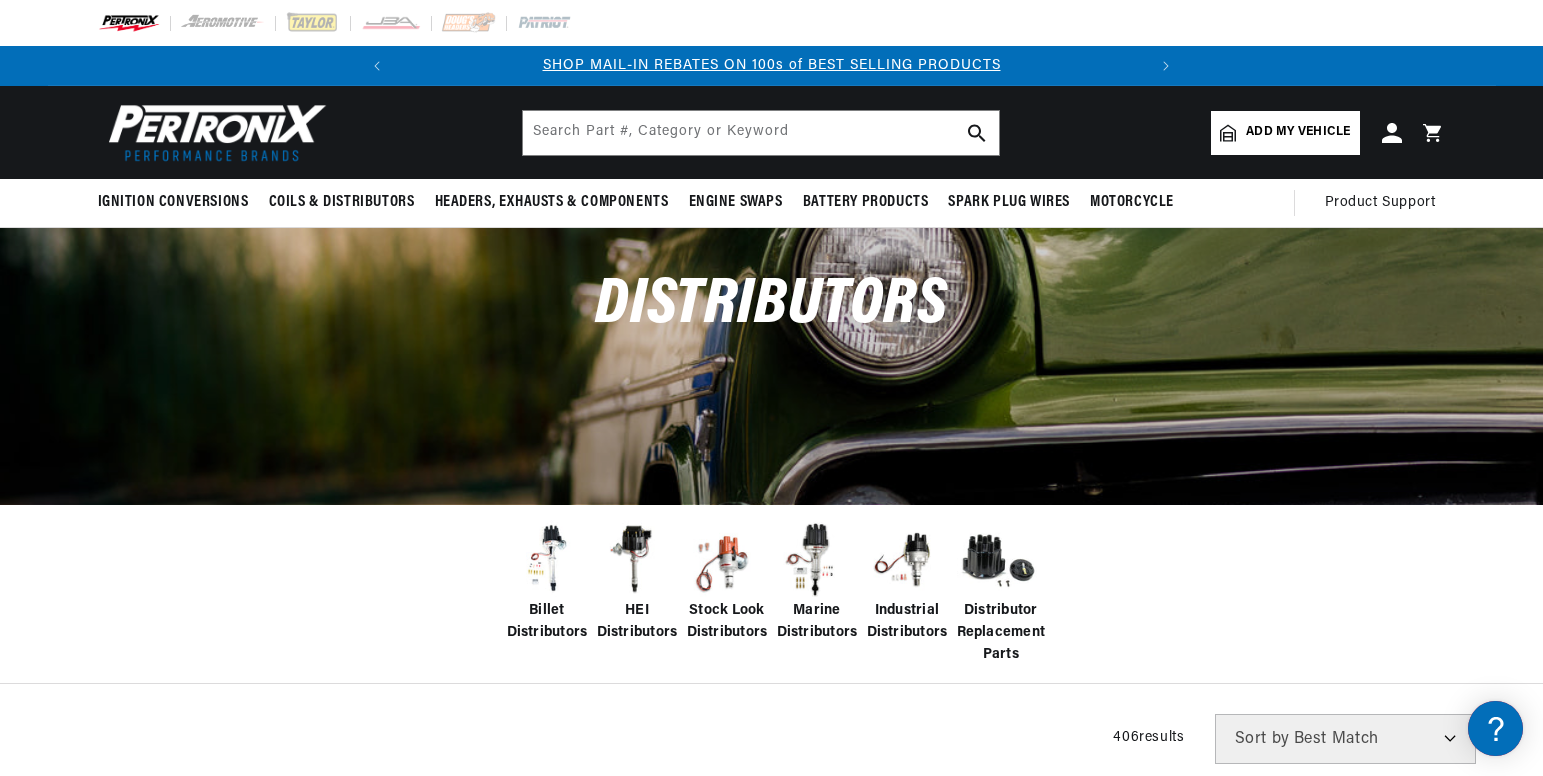 click on "Add my vehicle" at bounding box center (1298, 132) 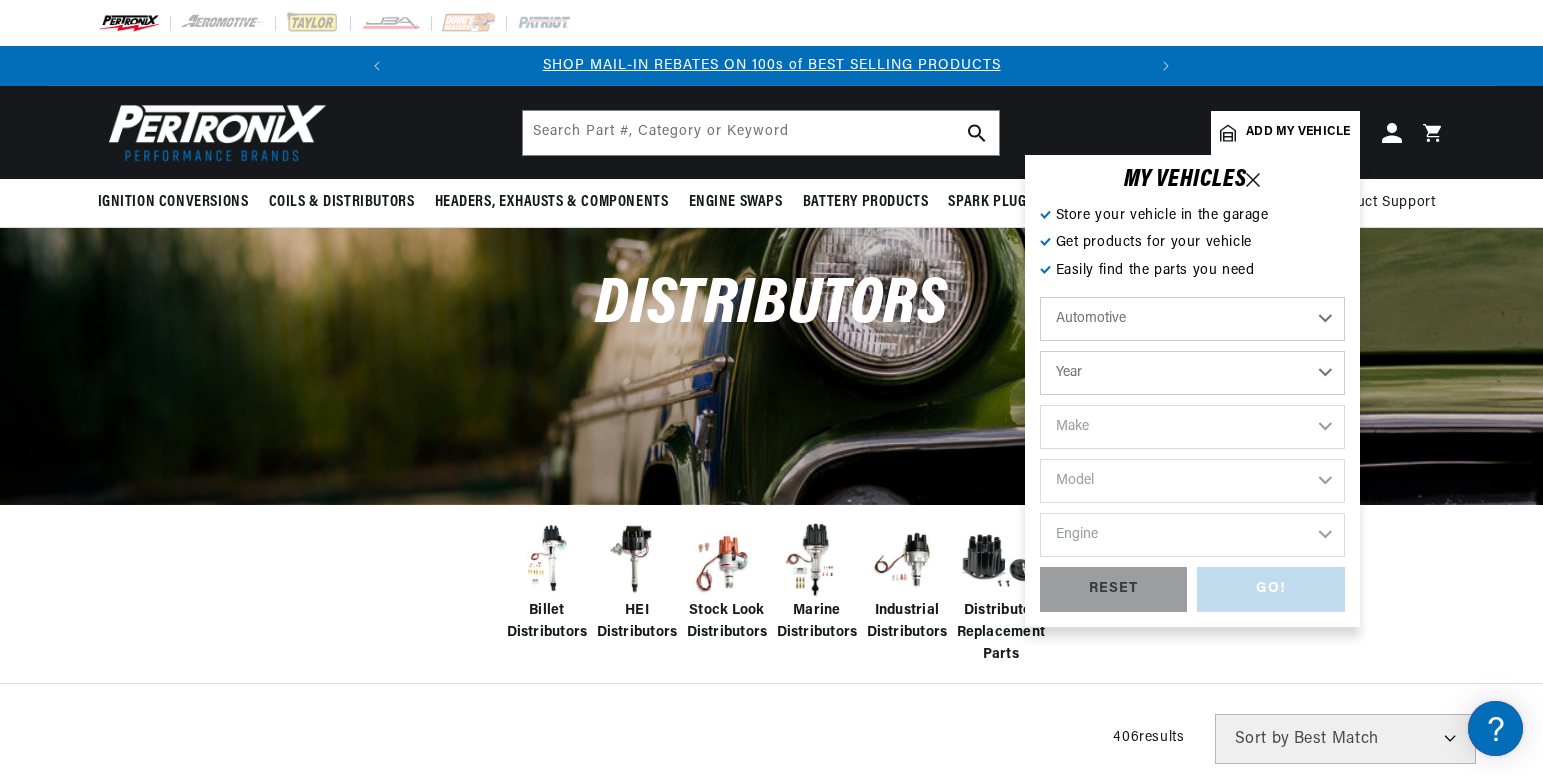 click on "Year
2022
2021
2020
2019
2018
2017
2016
2015
2014
2013
2012
2011
2010
2009
2008
2007
2006
2005
2004
2003
2002
2001
2000
1999
1998
1997
1996
1995
1994
1993
1992
1991
1990
1989
1988
1987
1986 1985" at bounding box center [1192, 373] 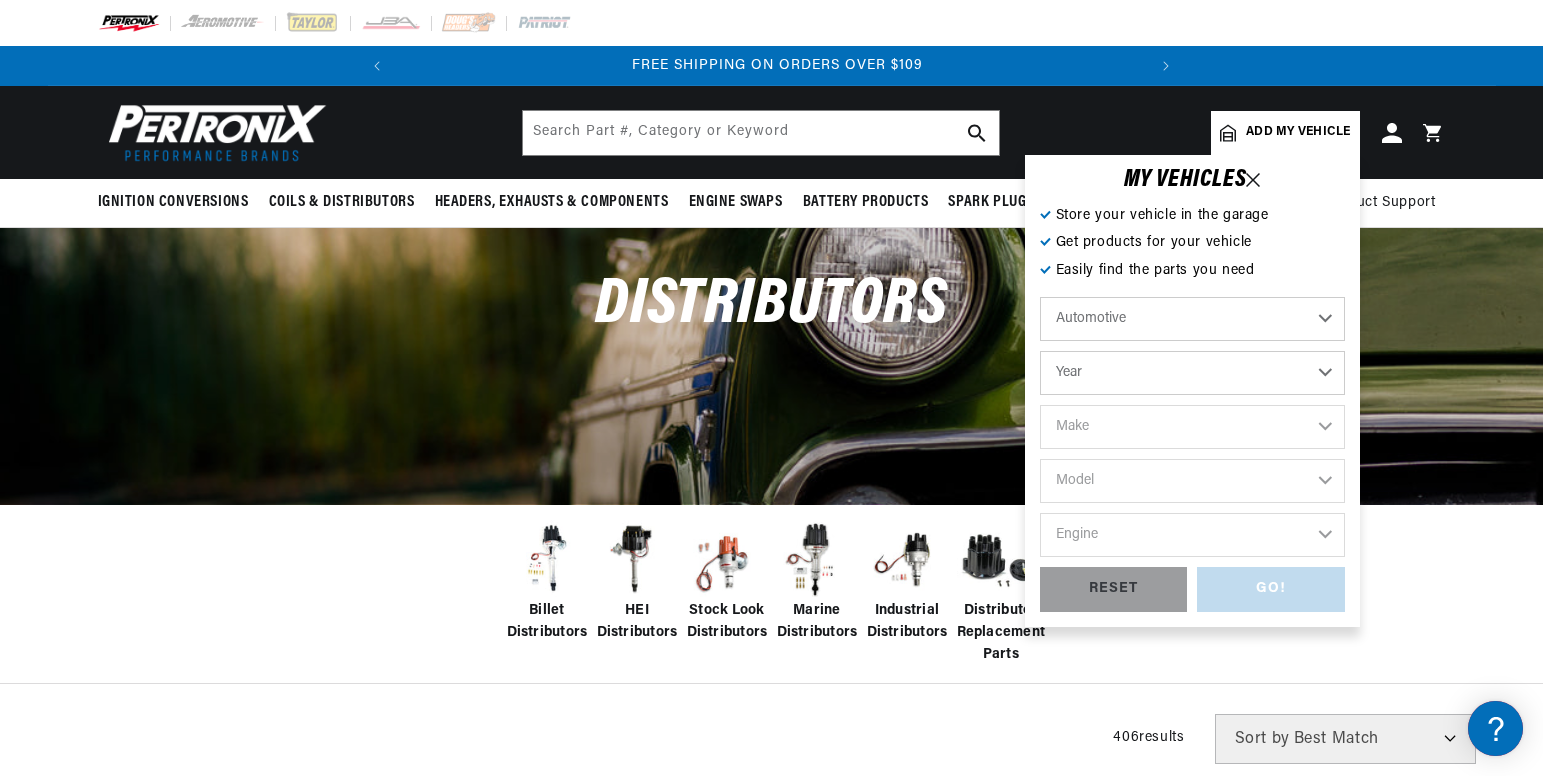 scroll, scrollTop: 0, scrollLeft: 747, axis: horizontal 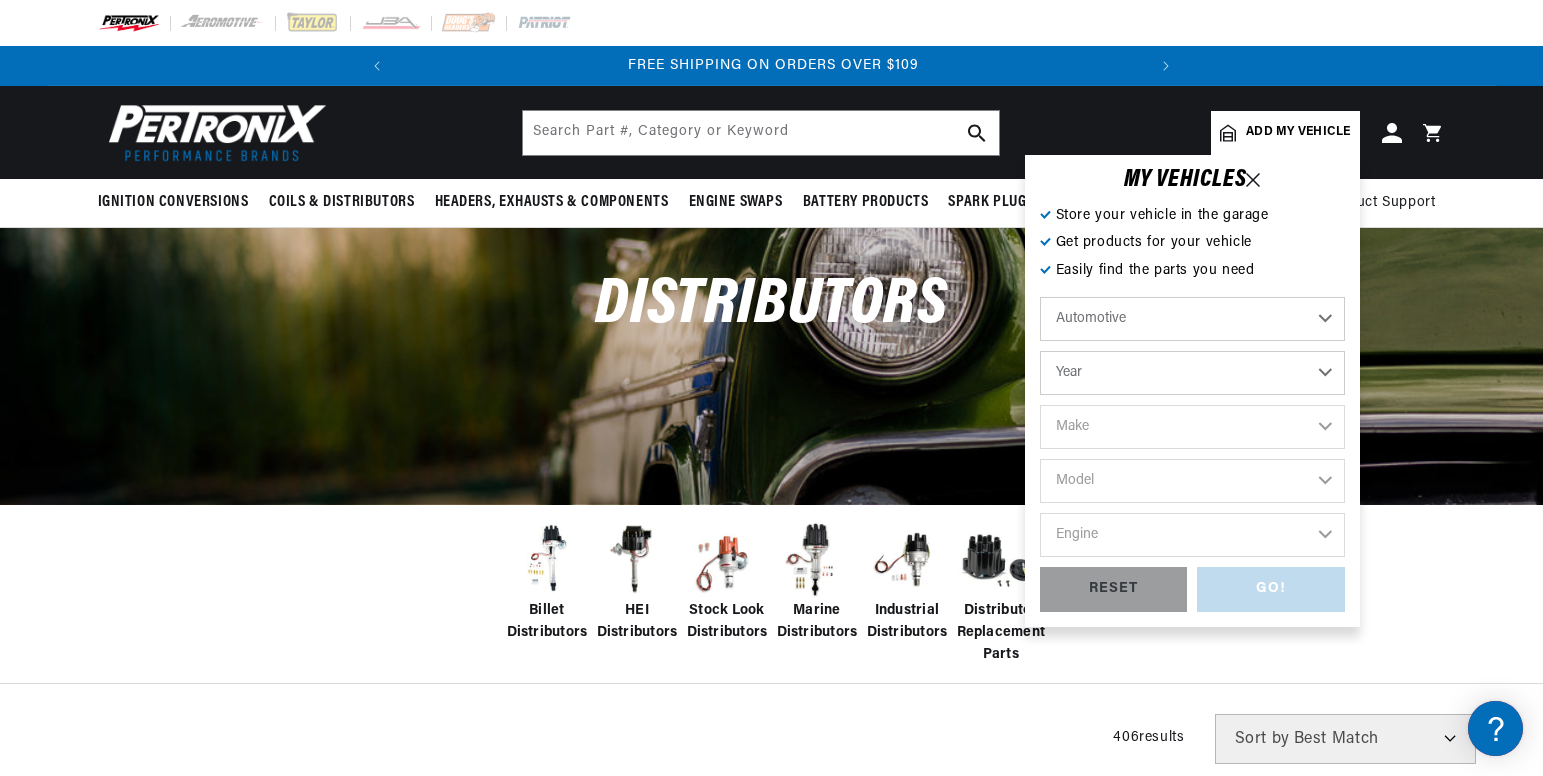 click on "Year
2022
2021
2020
2019
2018
2017
2016
2015
2014
2013
2012
2011
2010
2009
2008
2007
2006
2005
2004
2003
2002
2001
2000
1999
1998
1997
1996
1995
1994
1993
1992
1991
1990
1989
1988
1987
1986 1985" at bounding box center (1192, 373) 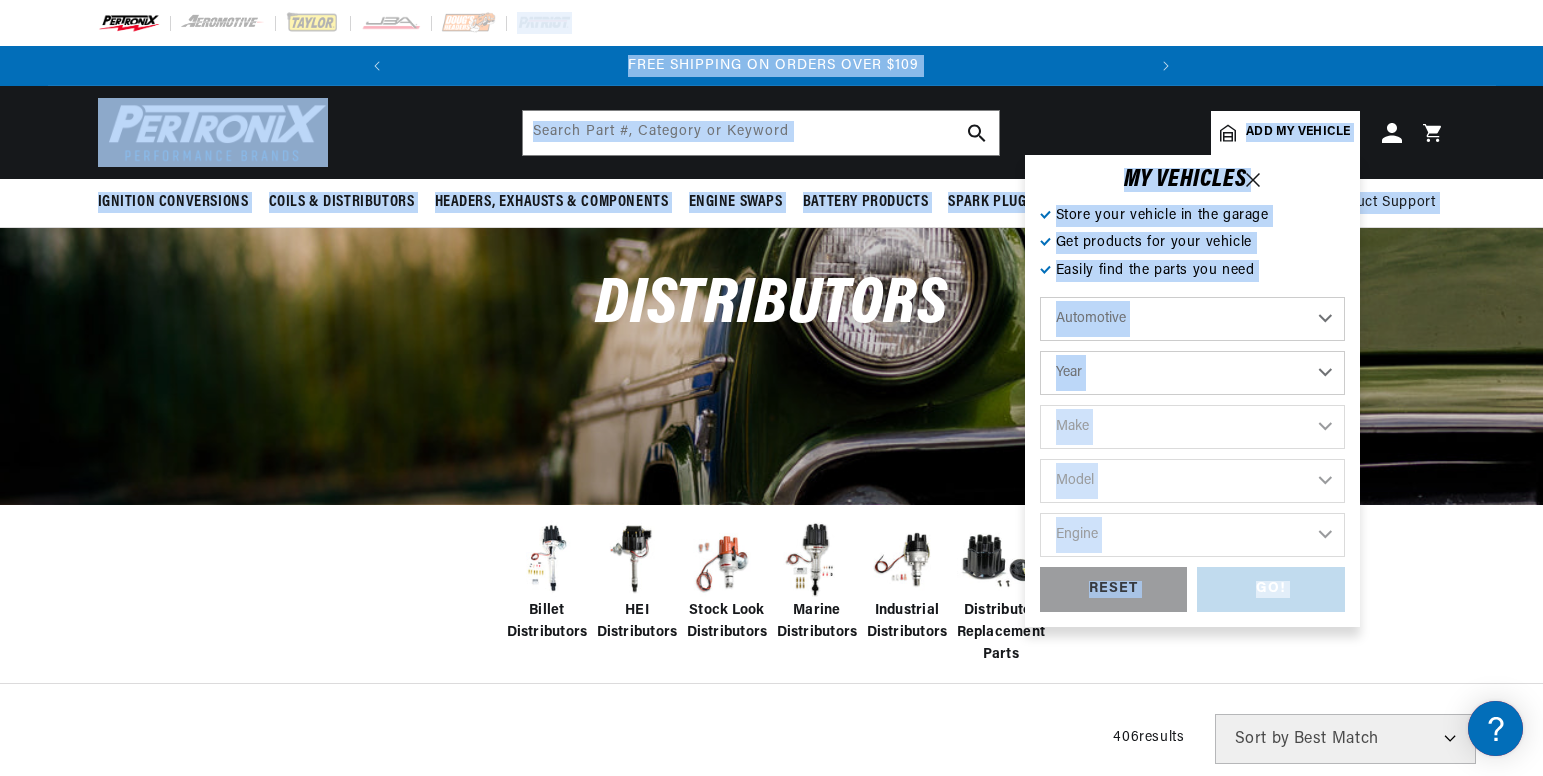 drag, startPoint x: 1348, startPoint y: 41, endPoint x: 1386, endPoint y: 170, distance: 134.48048 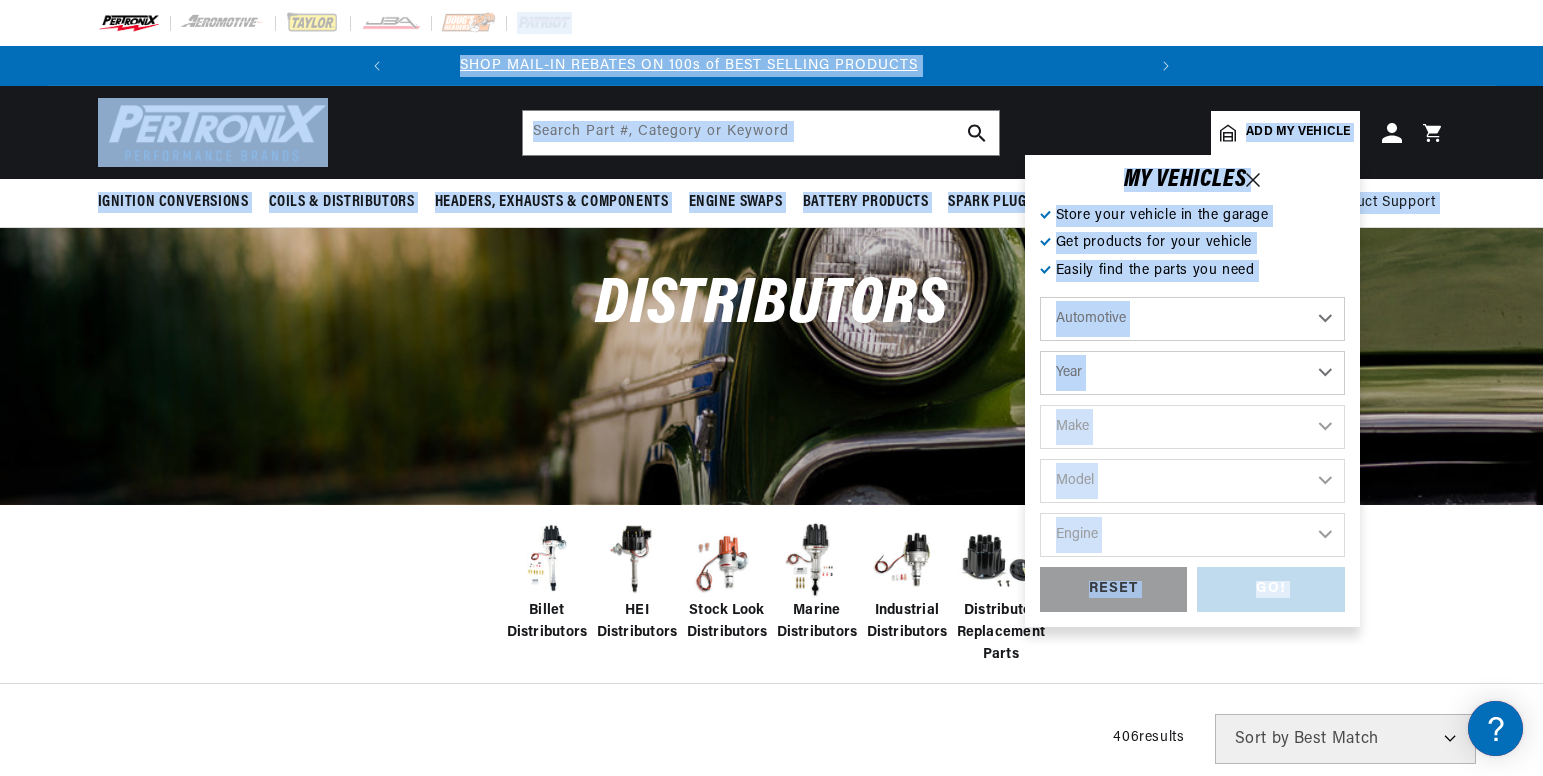 scroll, scrollTop: 0, scrollLeft: 0, axis: both 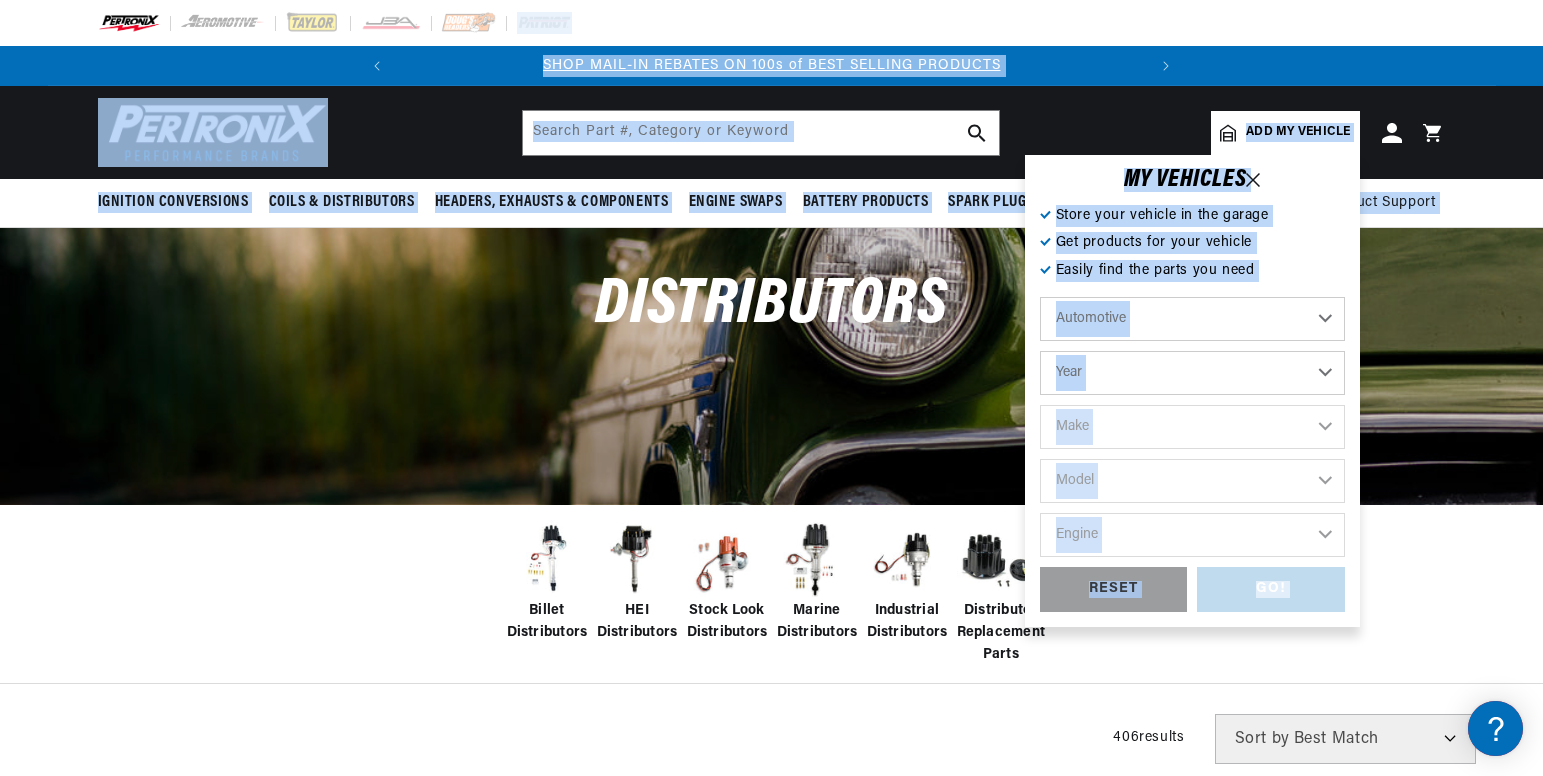 select on "2006" 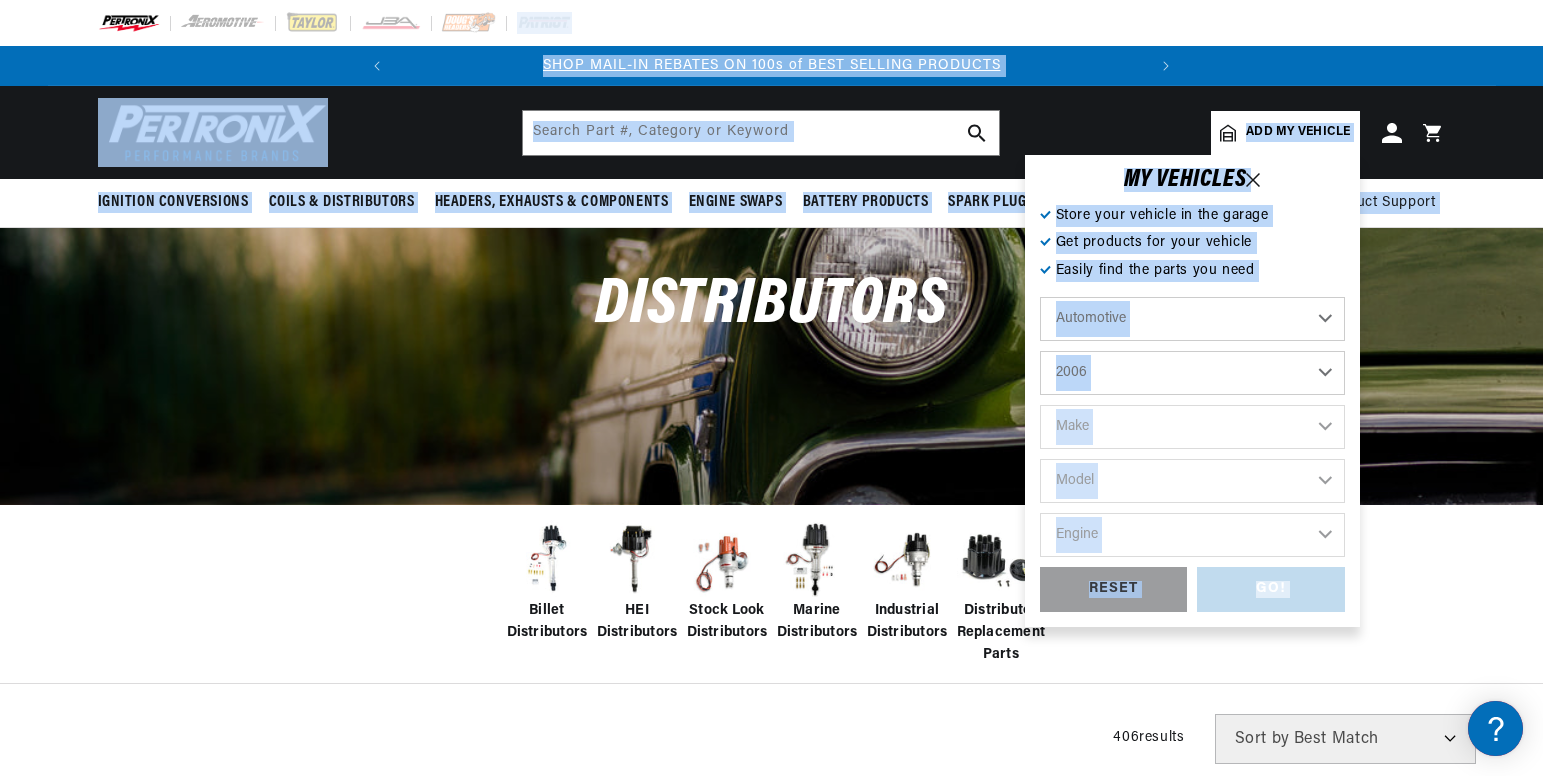 click on "Year
2022
2021
2020
2019
2018
2017
2016
2015
2014
2013
2012
2011
2010
2009
2008
2007
2006
2005
2004
2003
2002
2001
2000
1999
1998
1997
1996
1995
1994
1993
1992
1991
1990
1989
1988
1987
1986 1985" at bounding box center (1192, 373) 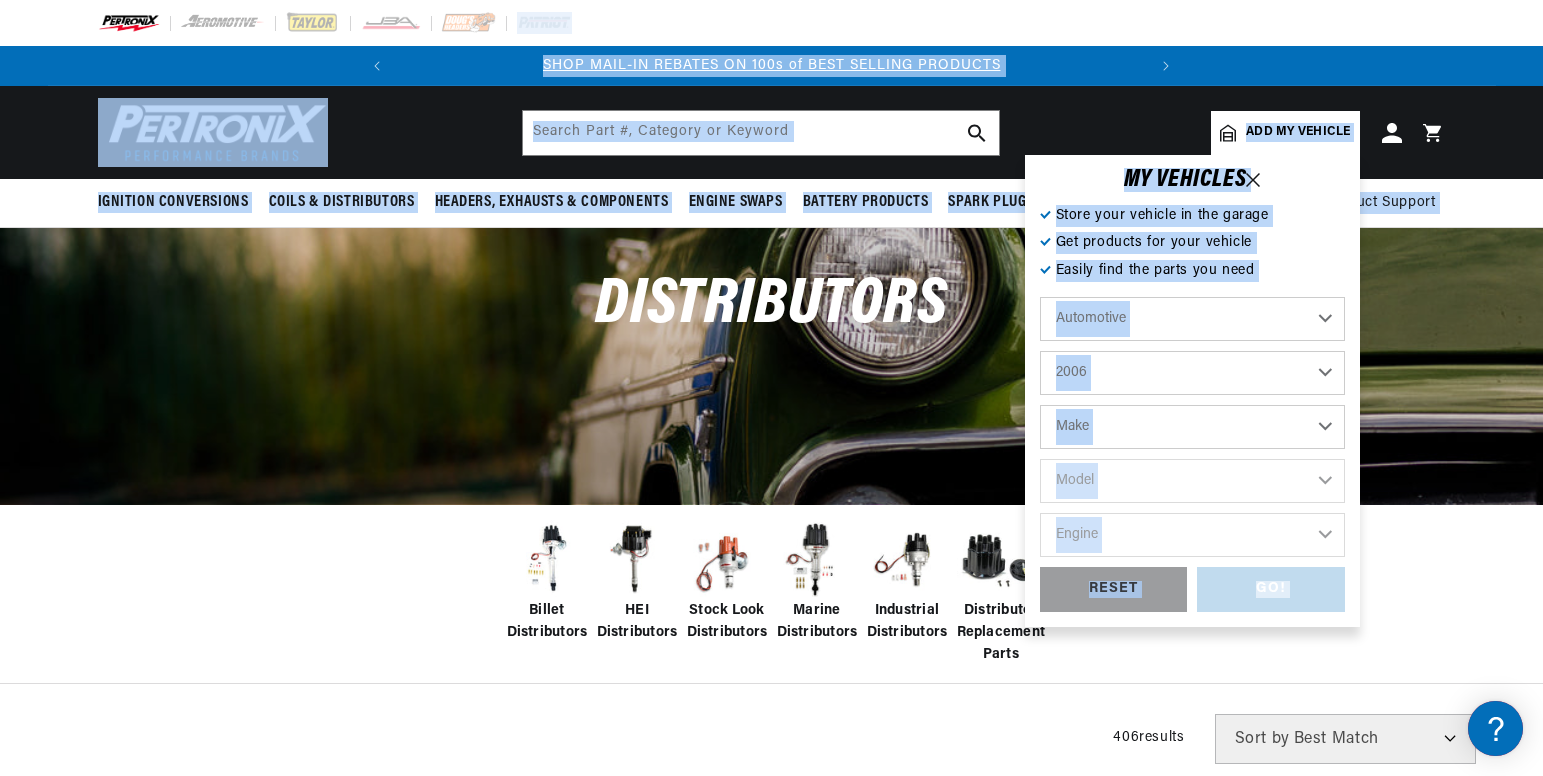 click on "Automotive
Agricultural
Industrial
Marine
Motorcycle" at bounding box center [1192, 319] 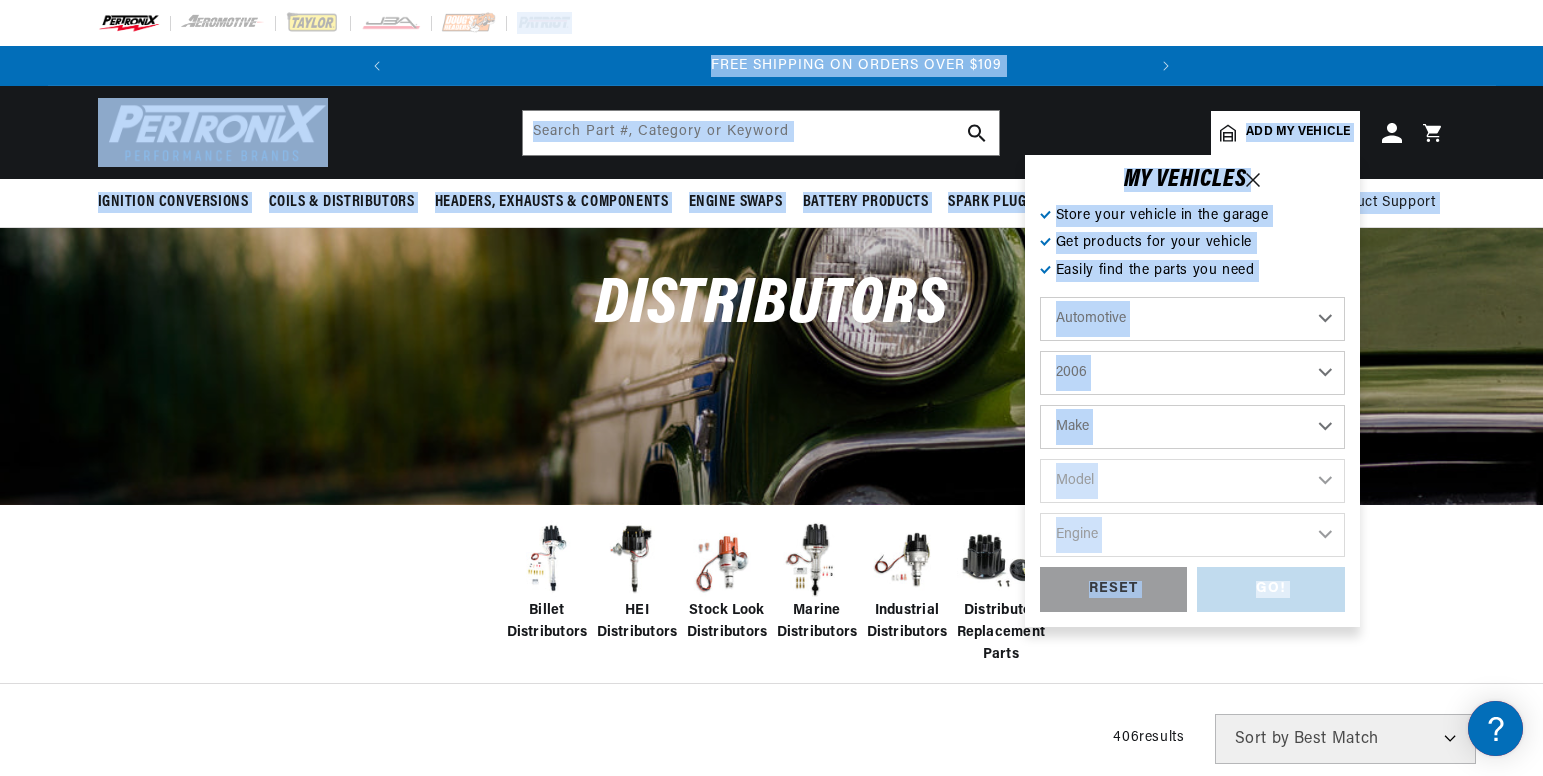 scroll, scrollTop: 0, scrollLeft: 747, axis: horizontal 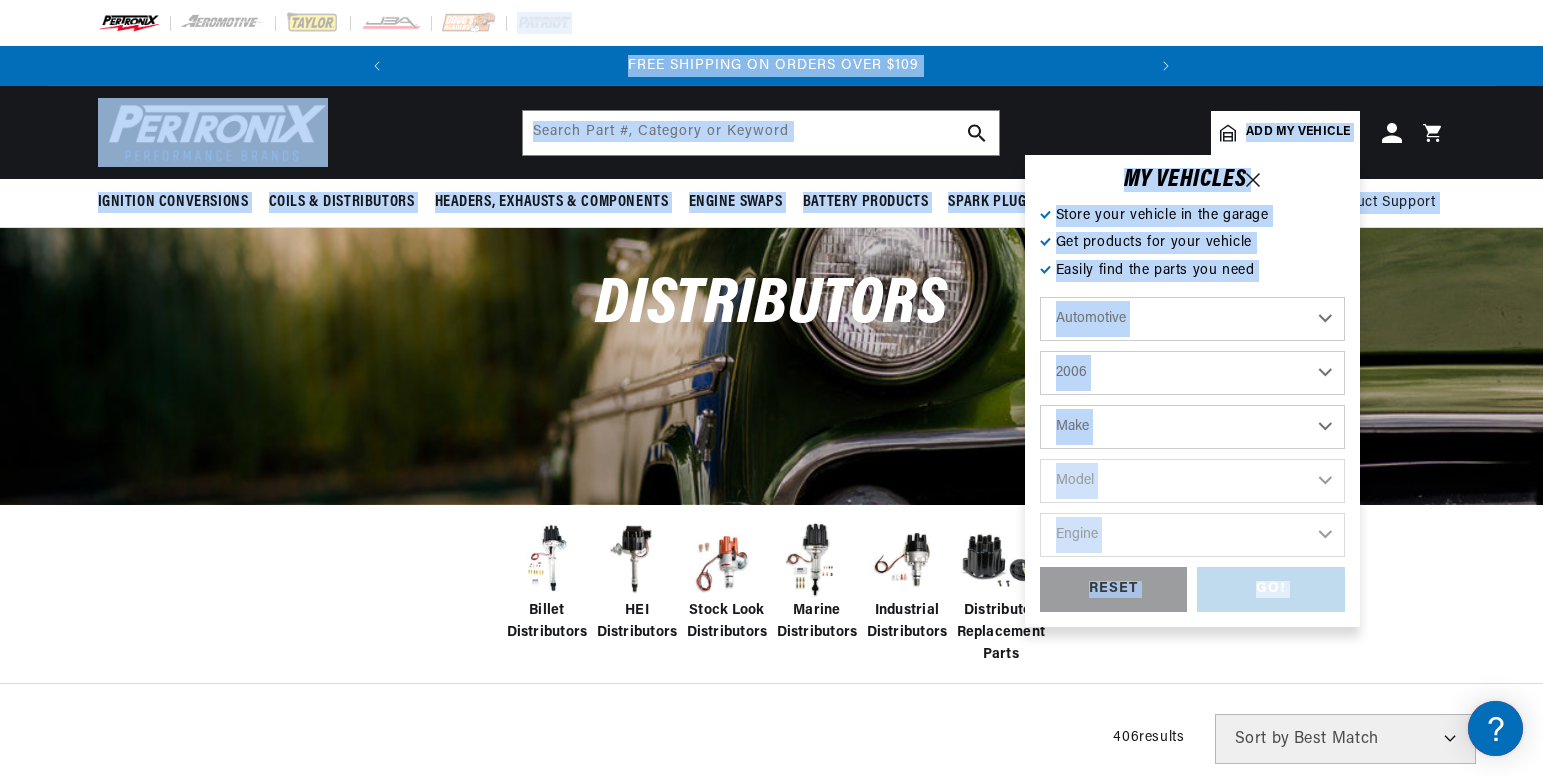click on "Automotive
Agricultural
Industrial
Marine
Motorcycle" at bounding box center [1192, 319] 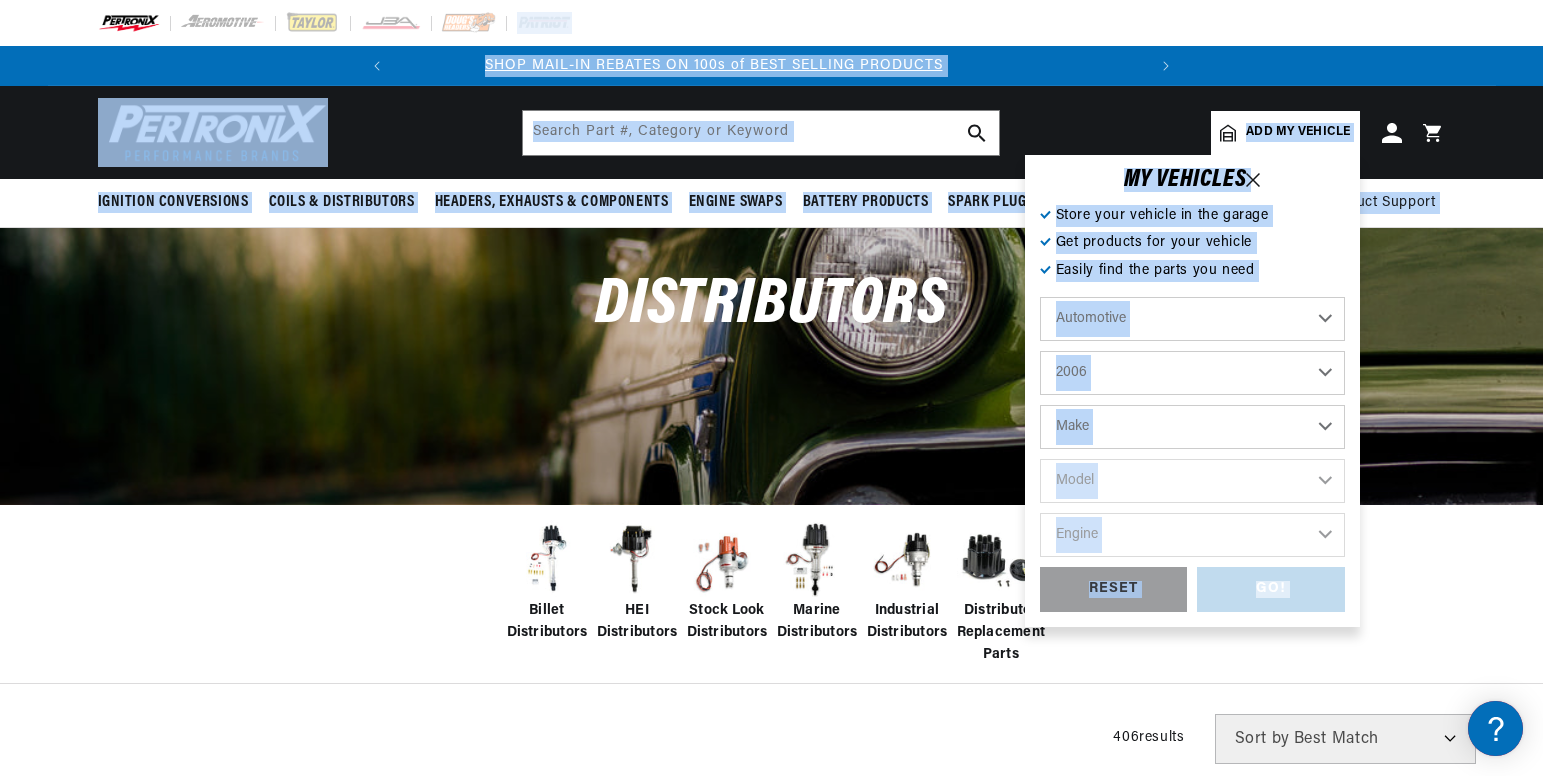 scroll, scrollTop: 0, scrollLeft: 0, axis: both 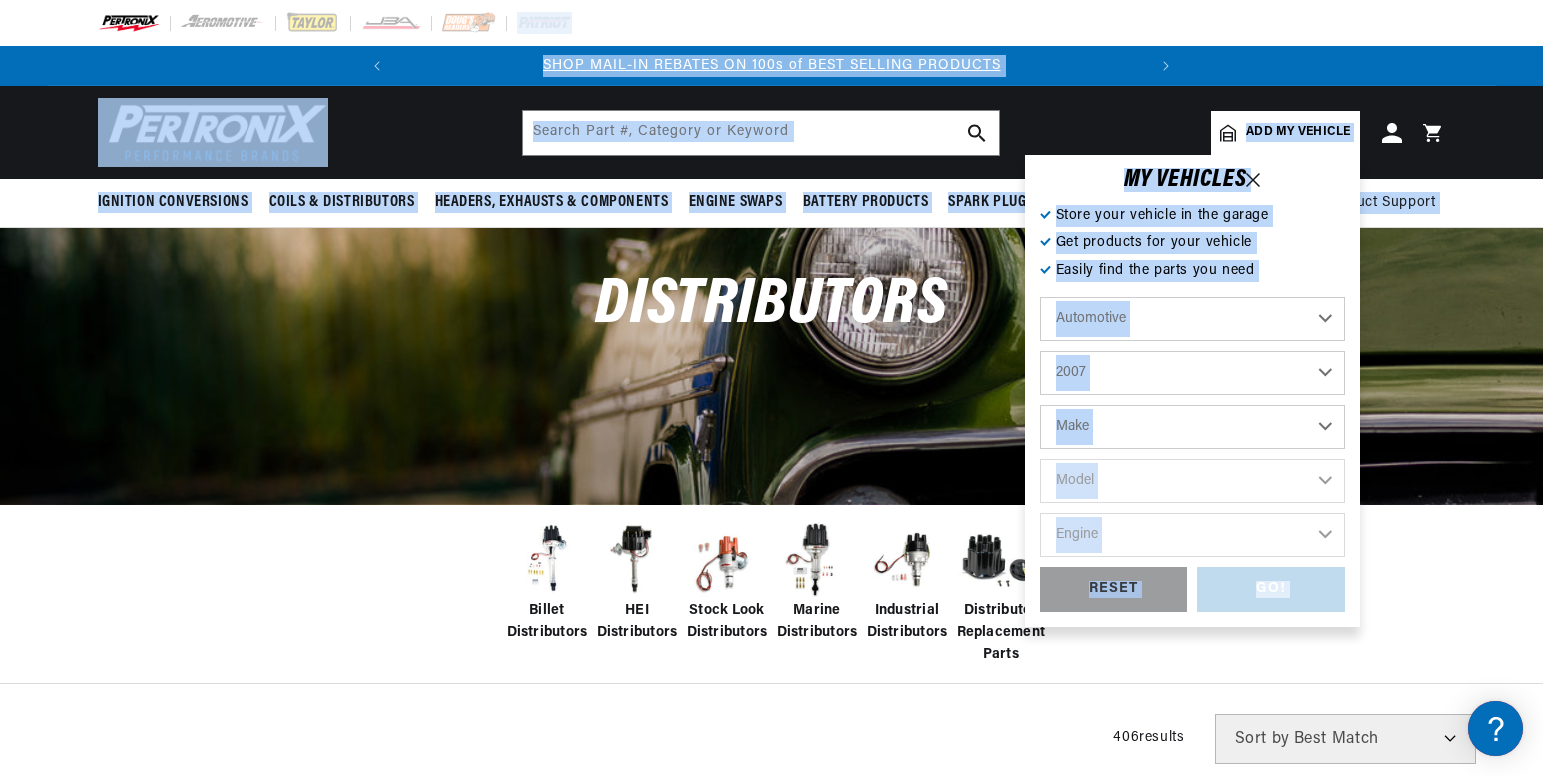 click on "2022
2021
2020
2019
2018
2017
2016
2015
2014
2013
2012
2011
2010
2009
2008
2007
2006
2005
2004
2003
2002
2001
2000
1999
1998
1997
1996
1995
1994
1993
1992
1991
1990
1989
1988
1987
1986
1985 1984" at bounding box center [1192, 373] 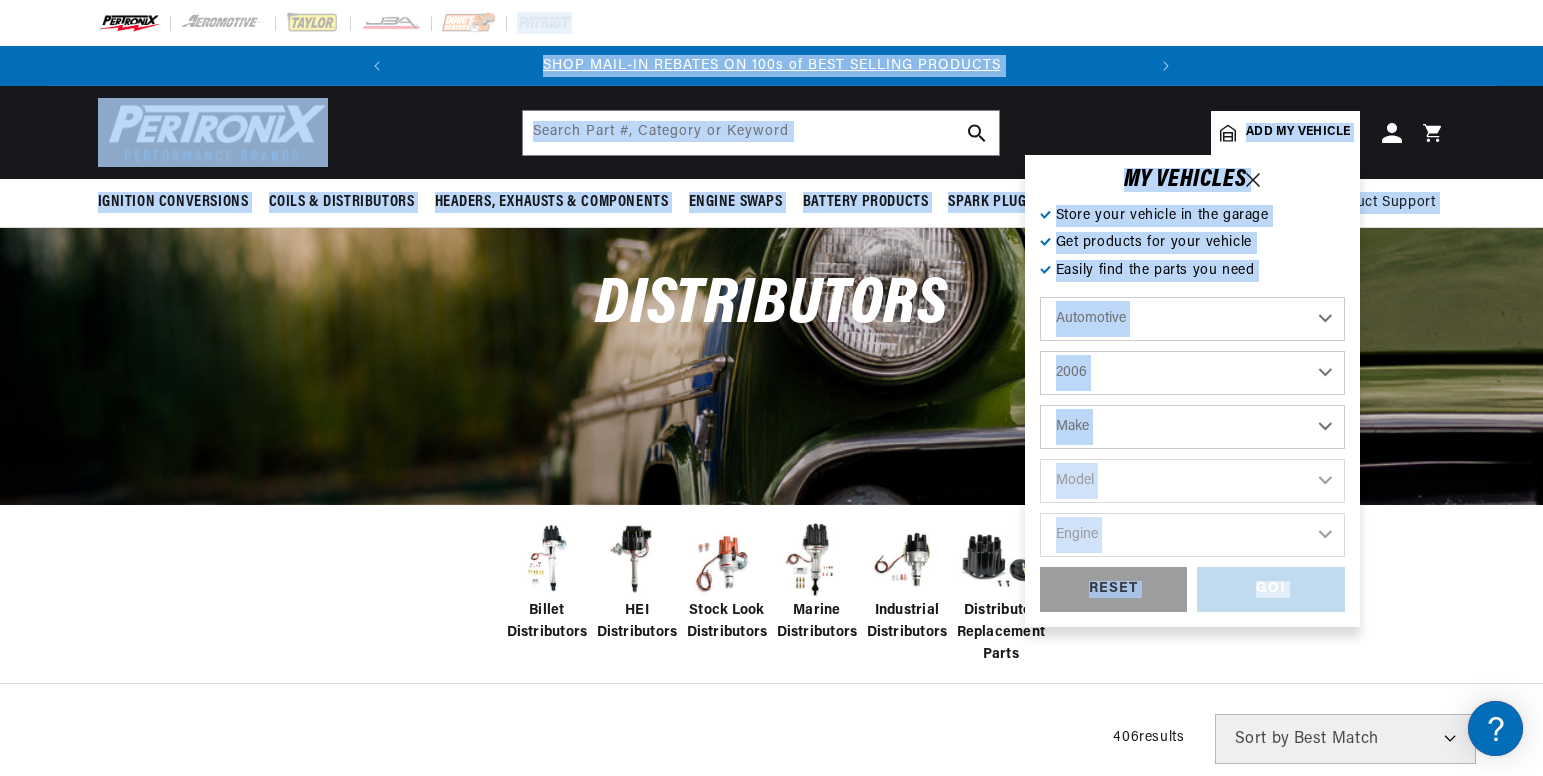 select on "2007" 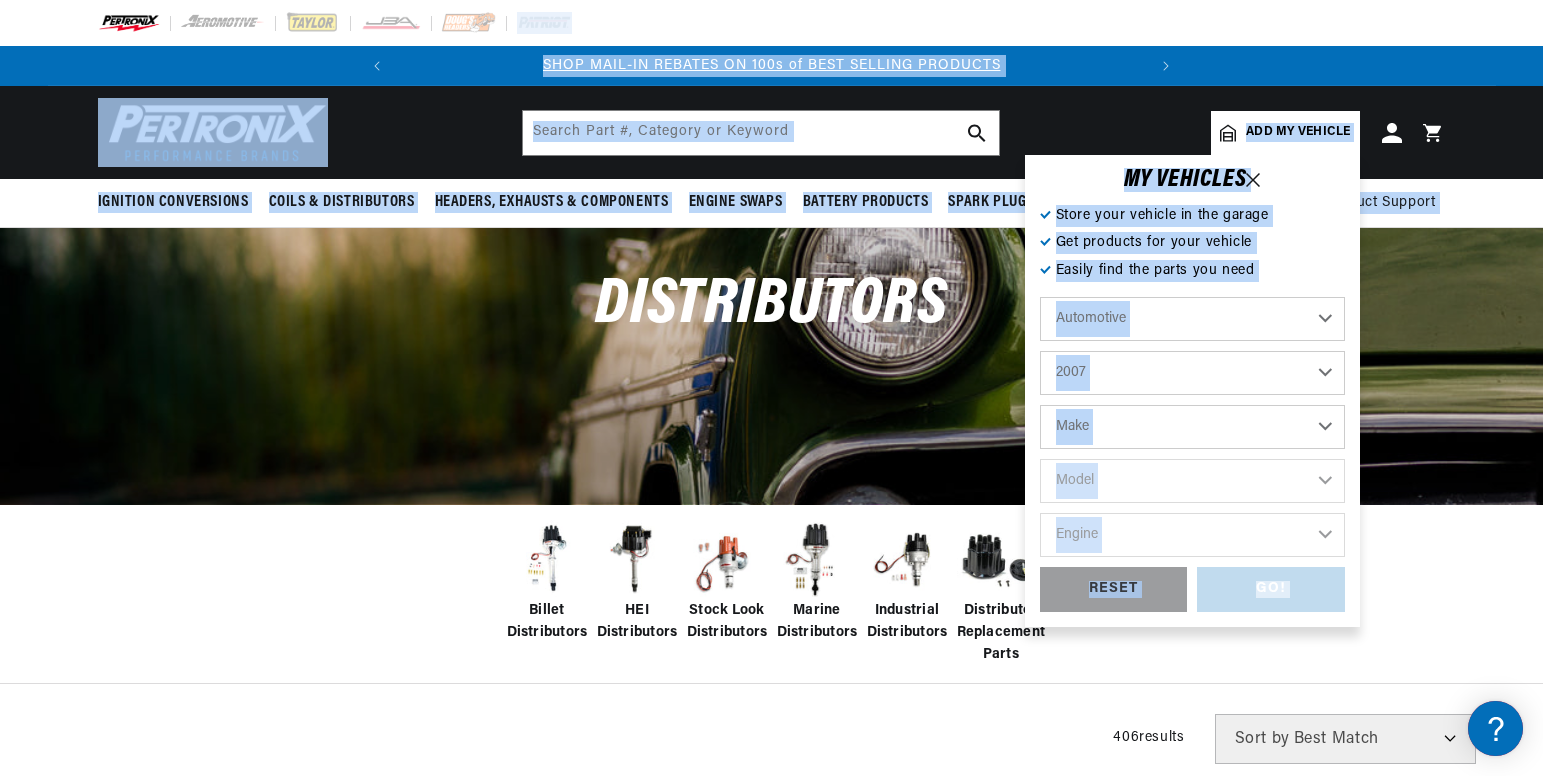 click on "Store your vehicle in the garage
Get products for your vehicle
Easily find the parts you need
Automotive
Agricultural
Industrial
Marine
Motorcycle
2022
2021
2020
2019
2018
2017
2016
2015
2014
2013
2012
2011
2010
2009
2008
2007
2006
2005
2004
2003
2002
2001
2000
1999
1998
1997
1996
1995 1994" at bounding box center [1192, 408] 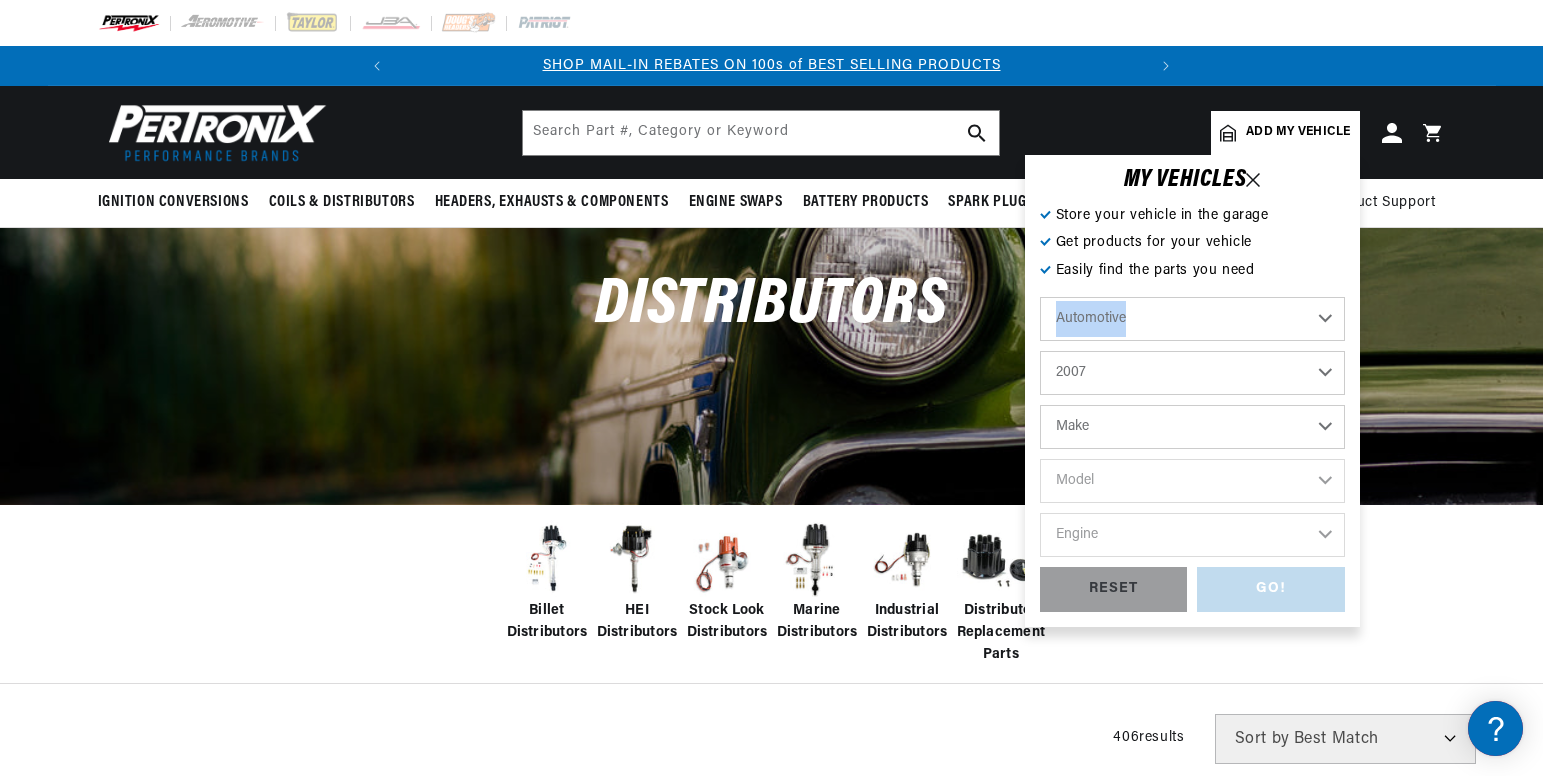 click on "Store your vehicle in the garage
Get products for your vehicle
Easily find the parts you need
Automotive
Agricultural
Industrial
Marine
Motorcycle
2022
2021
2020
2019
2018
2017
2016
2015
2014
2013
2012
2011
2010
2009
2008
2007
2006
2005
2004
2003
2002
2001
2000
1999
1998
1997
1996
1995 1994" at bounding box center (1192, 408) 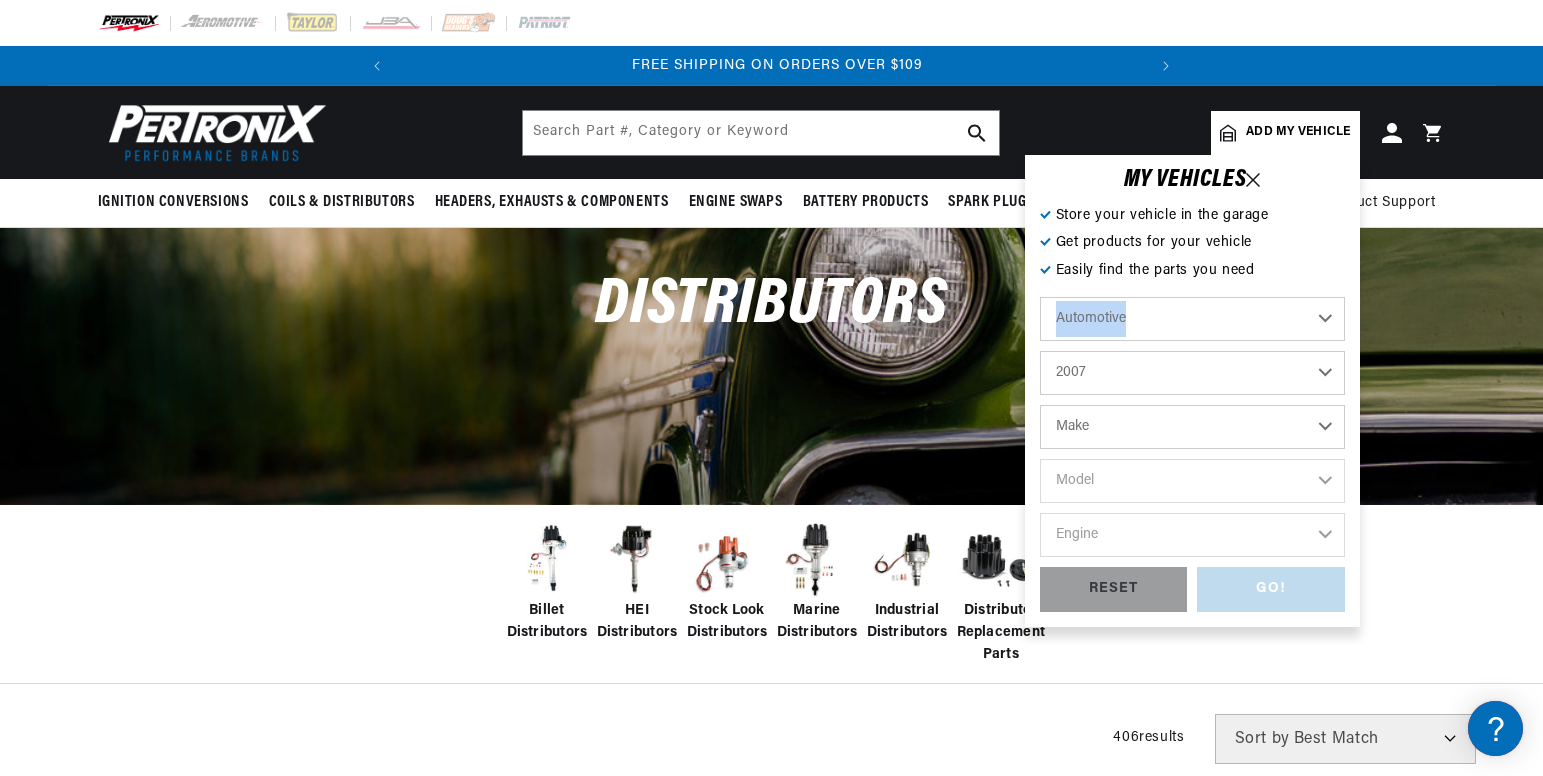scroll, scrollTop: 0, scrollLeft: 747, axis: horizontal 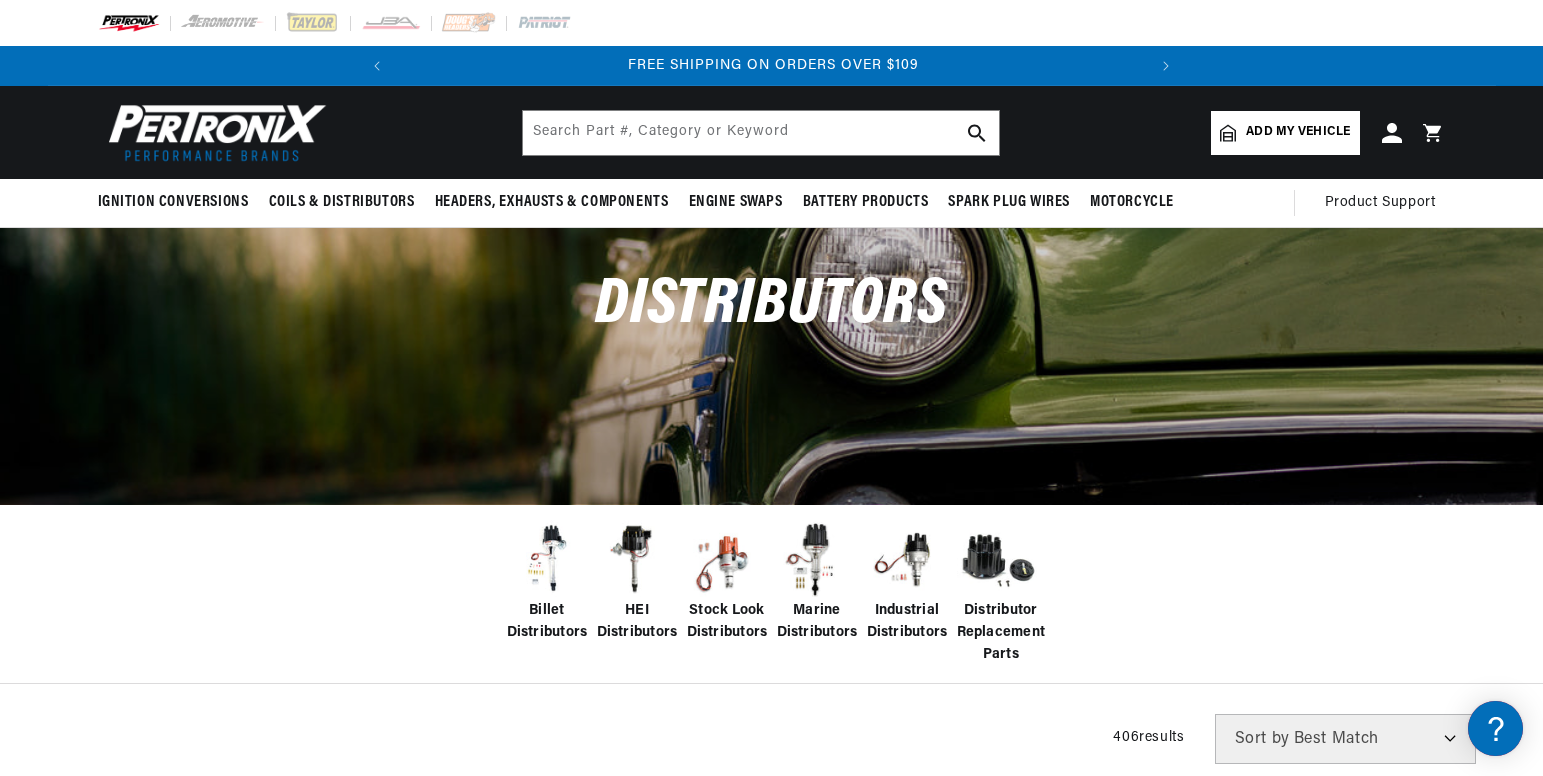 click at bounding box center [637, 560] 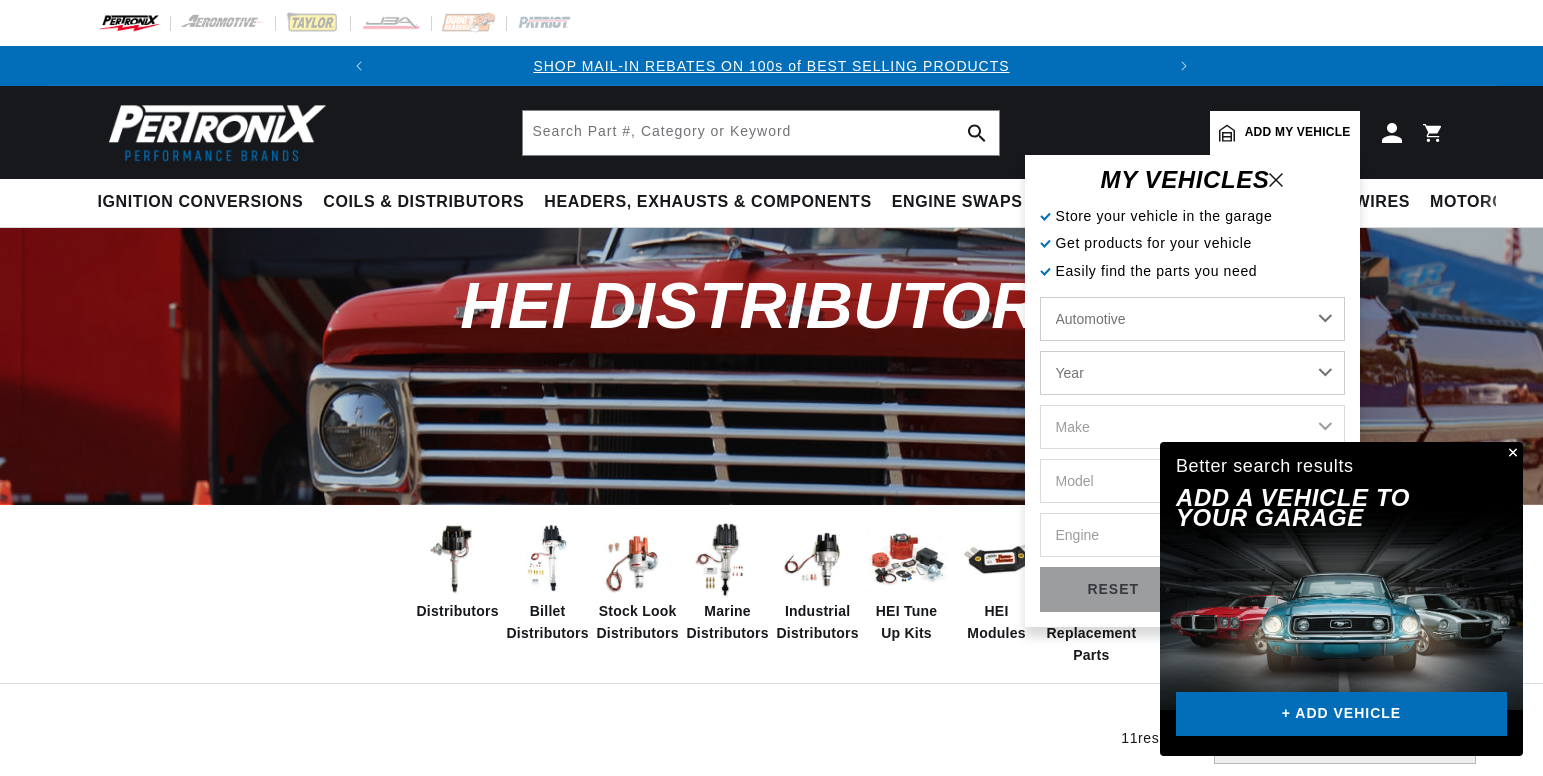 scroll, scrollTop: 0, scrollLeft: 0, axis: both 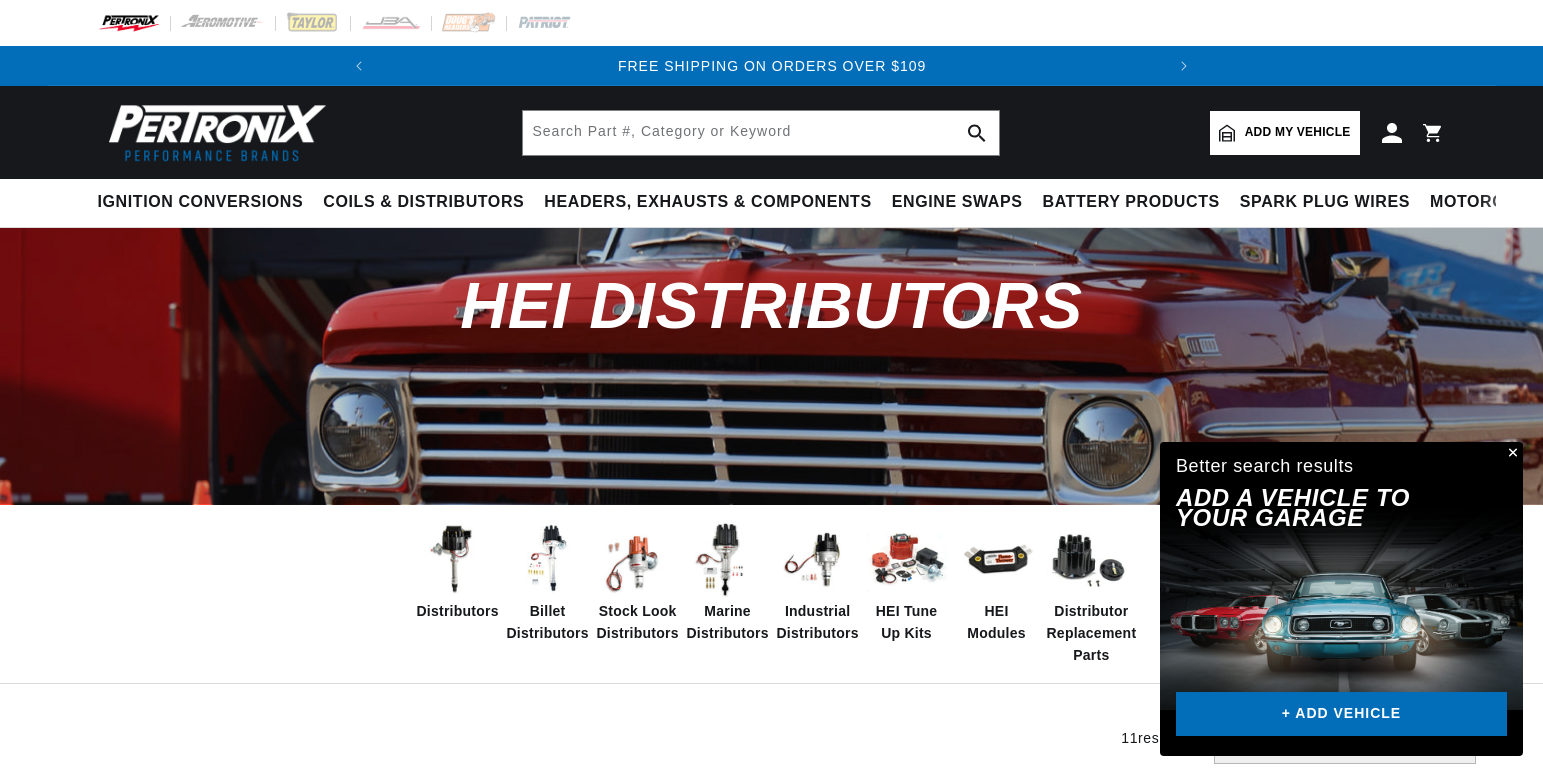 click at bounding box center [1511, 454] 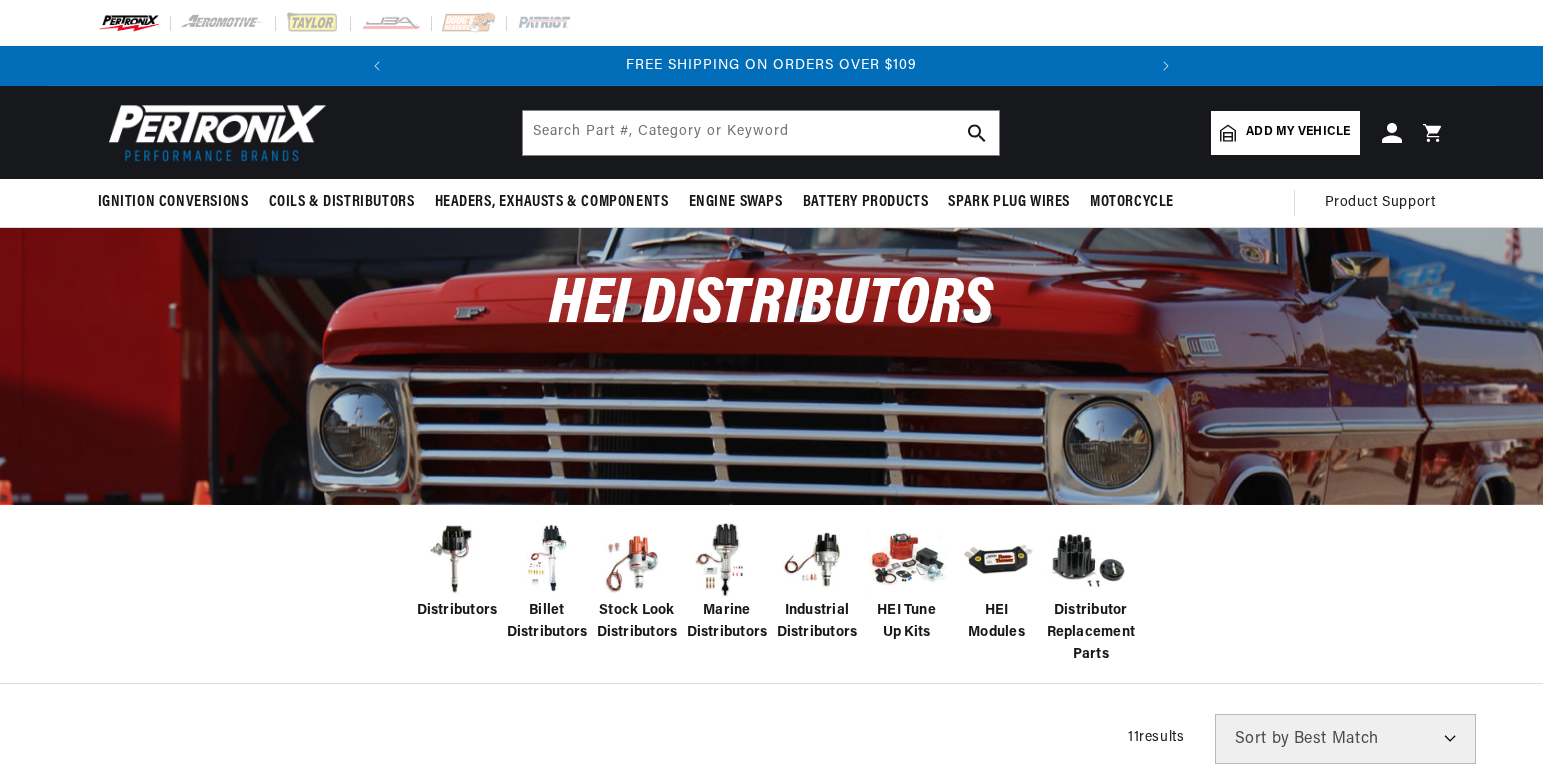 click on "Add my vehicle" at bounding box center [1298, 132] 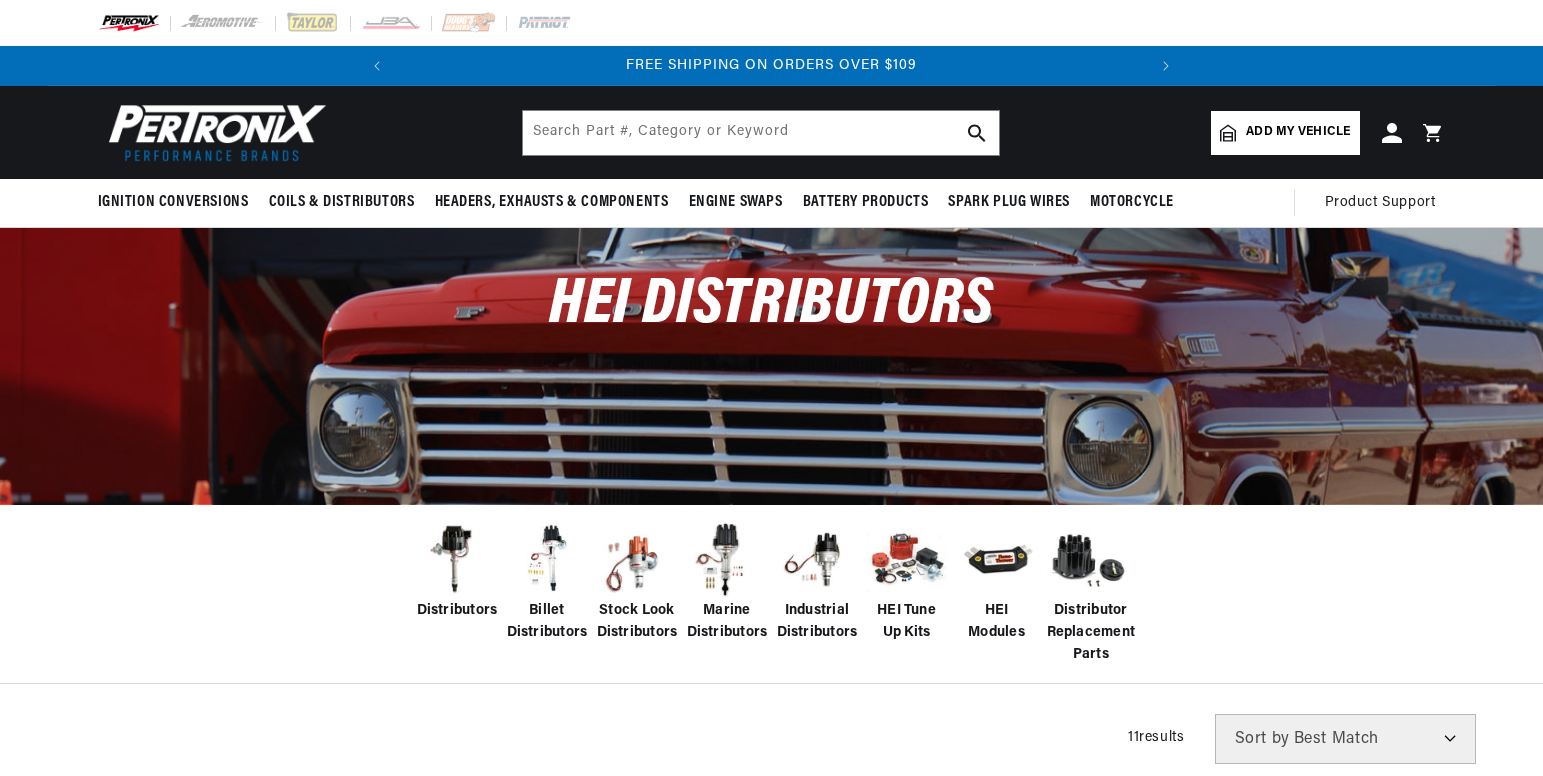 scroll, scrollTop: 0, scrollLeft: 747, axis: horizontal 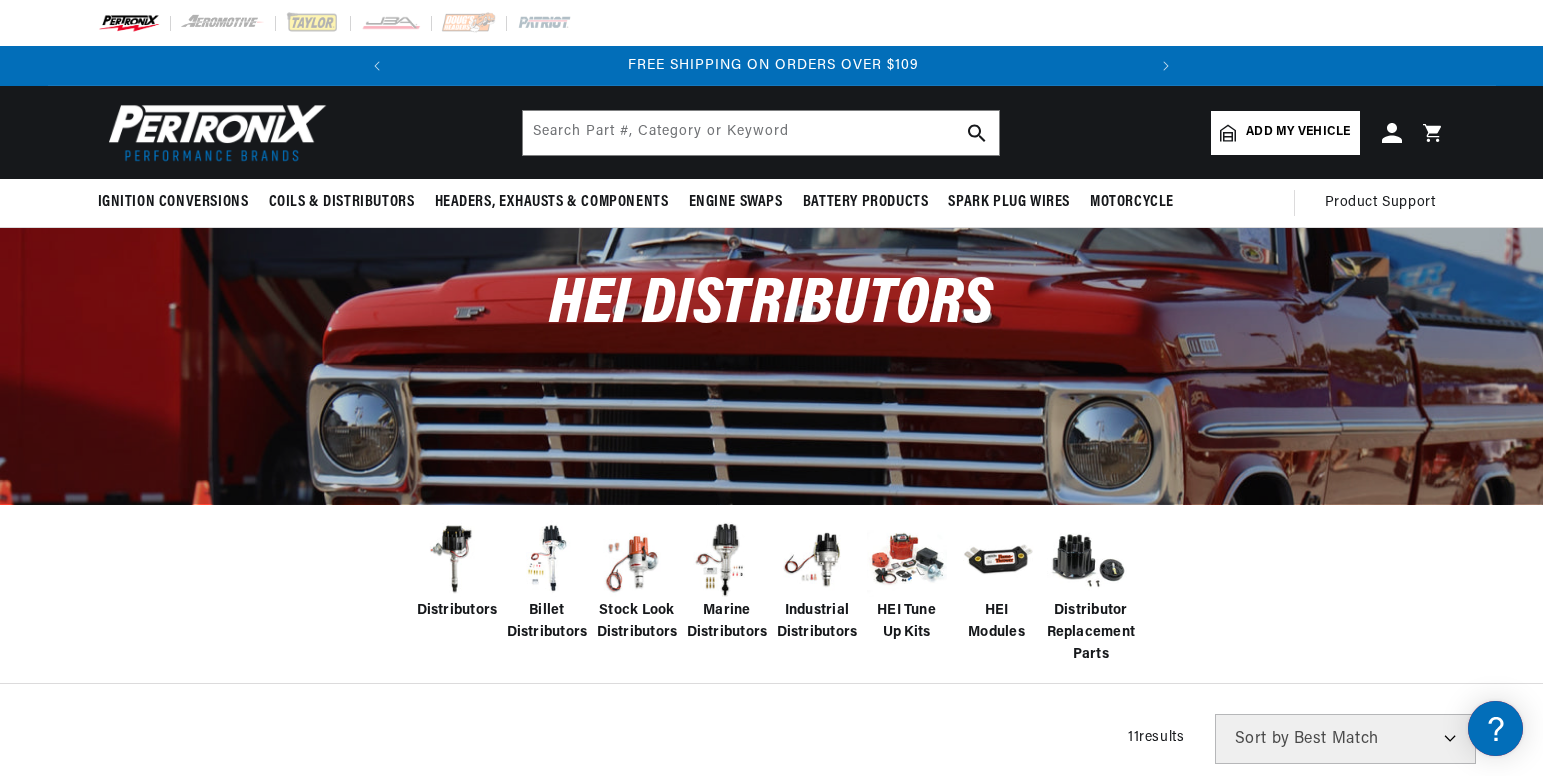 click on "HEI Distributors" at bounding box center [772, 315] 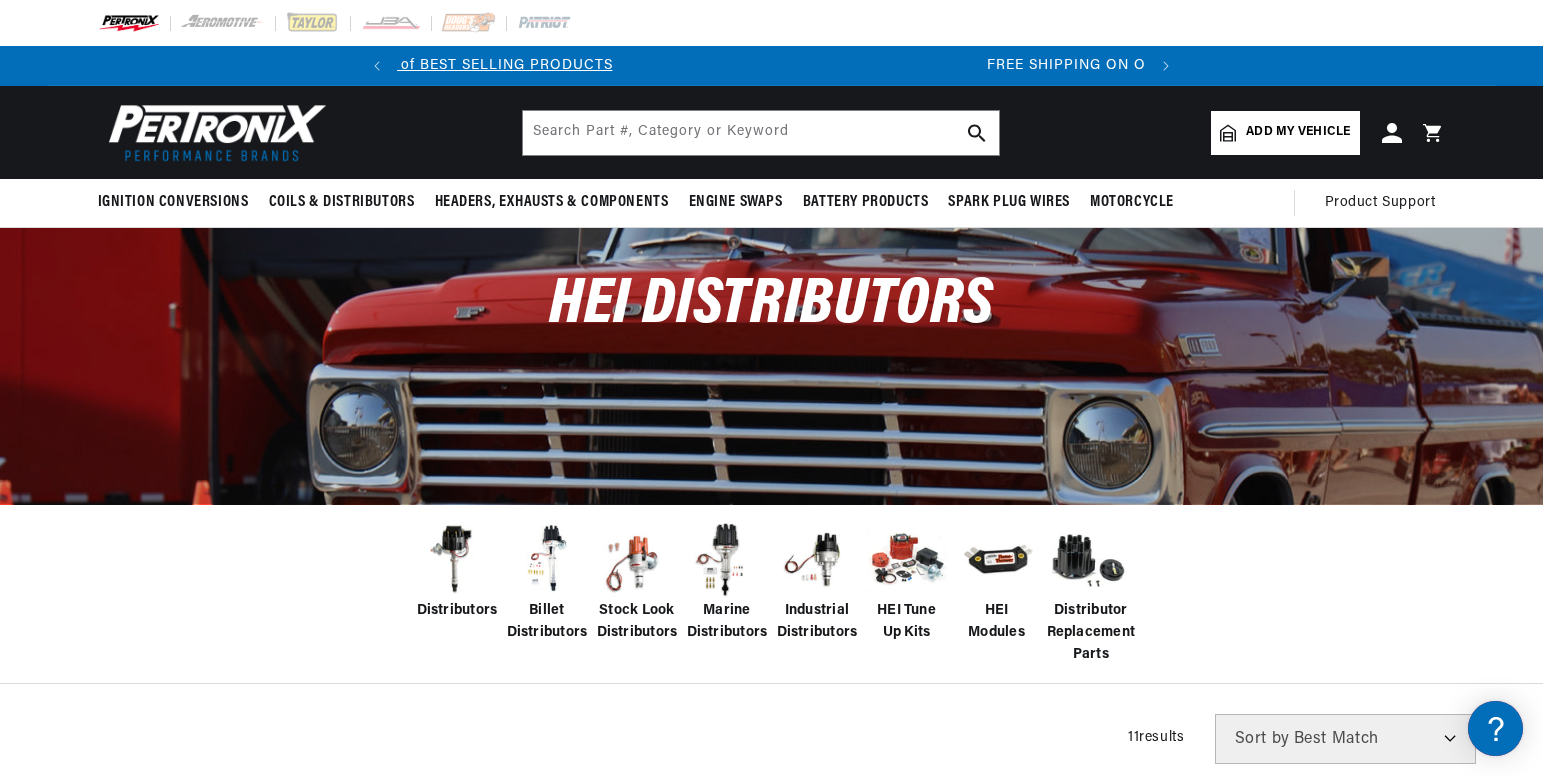 scroll, scrollTop: 0, scrollLeft: 747, axis: horizontal 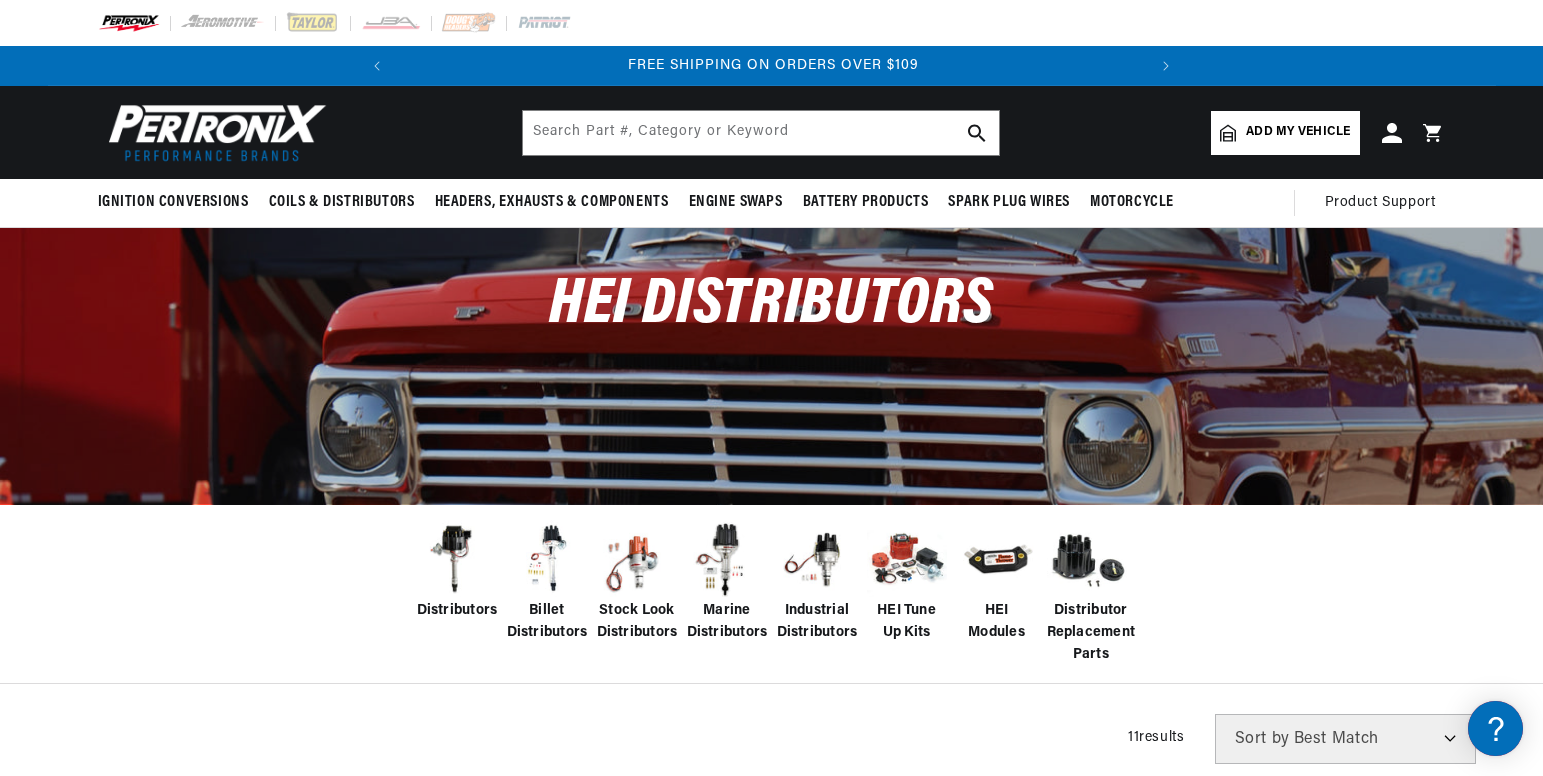 click at bounding box center (637, 560) 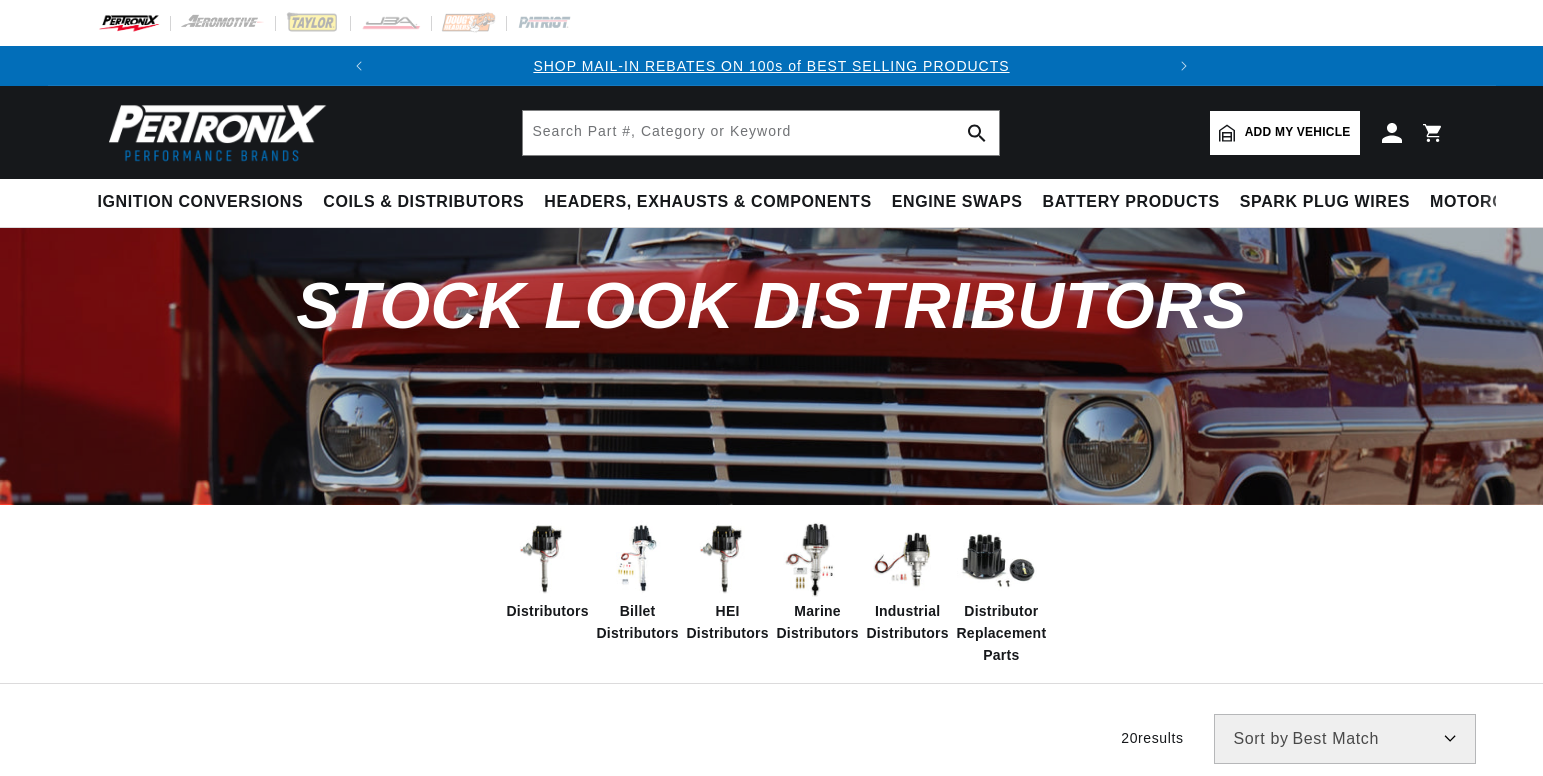 scroll, scrollTop: 0, scrollLeft: 0, axis: both 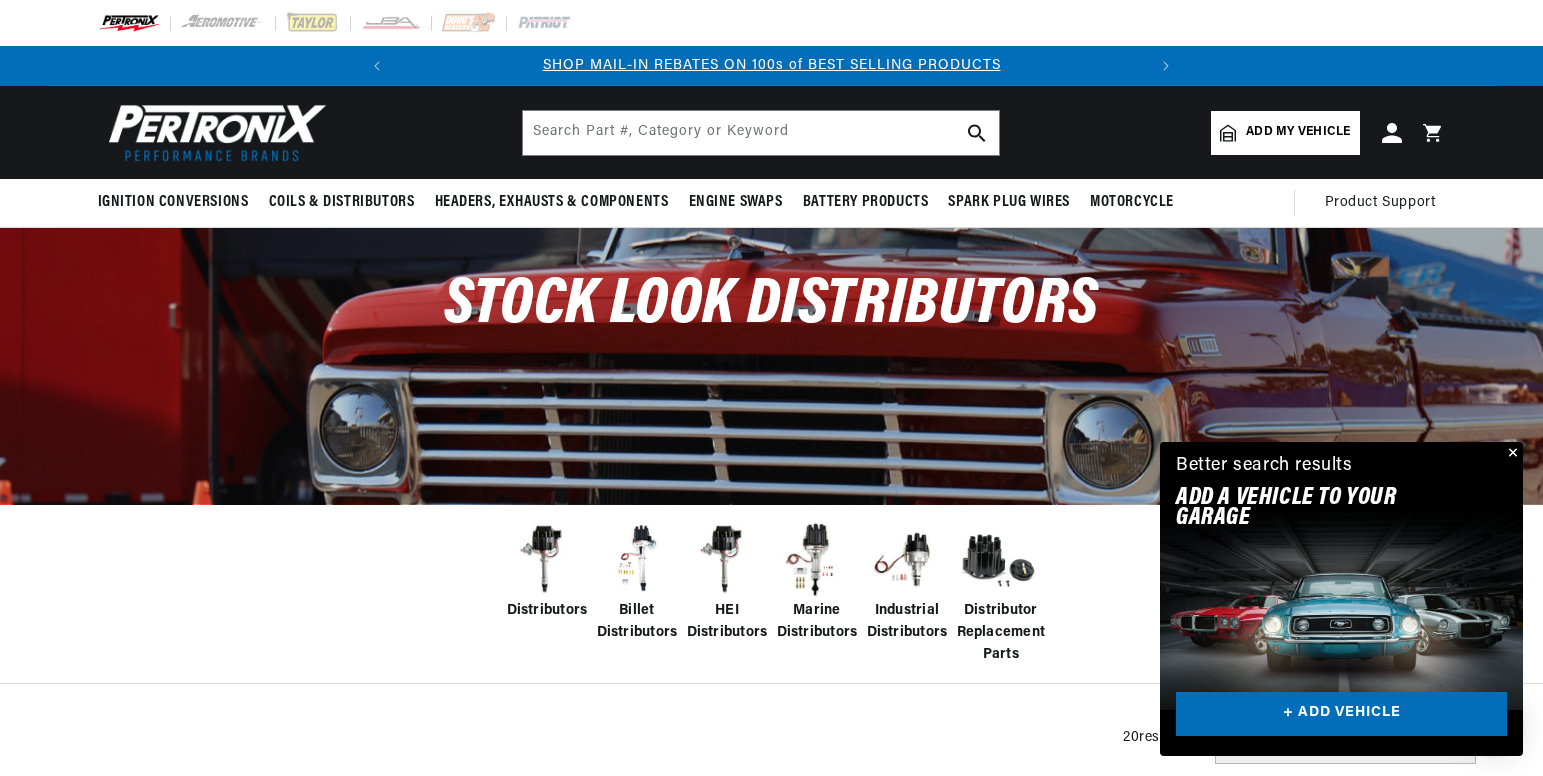 click at bounding box center (547, 560) 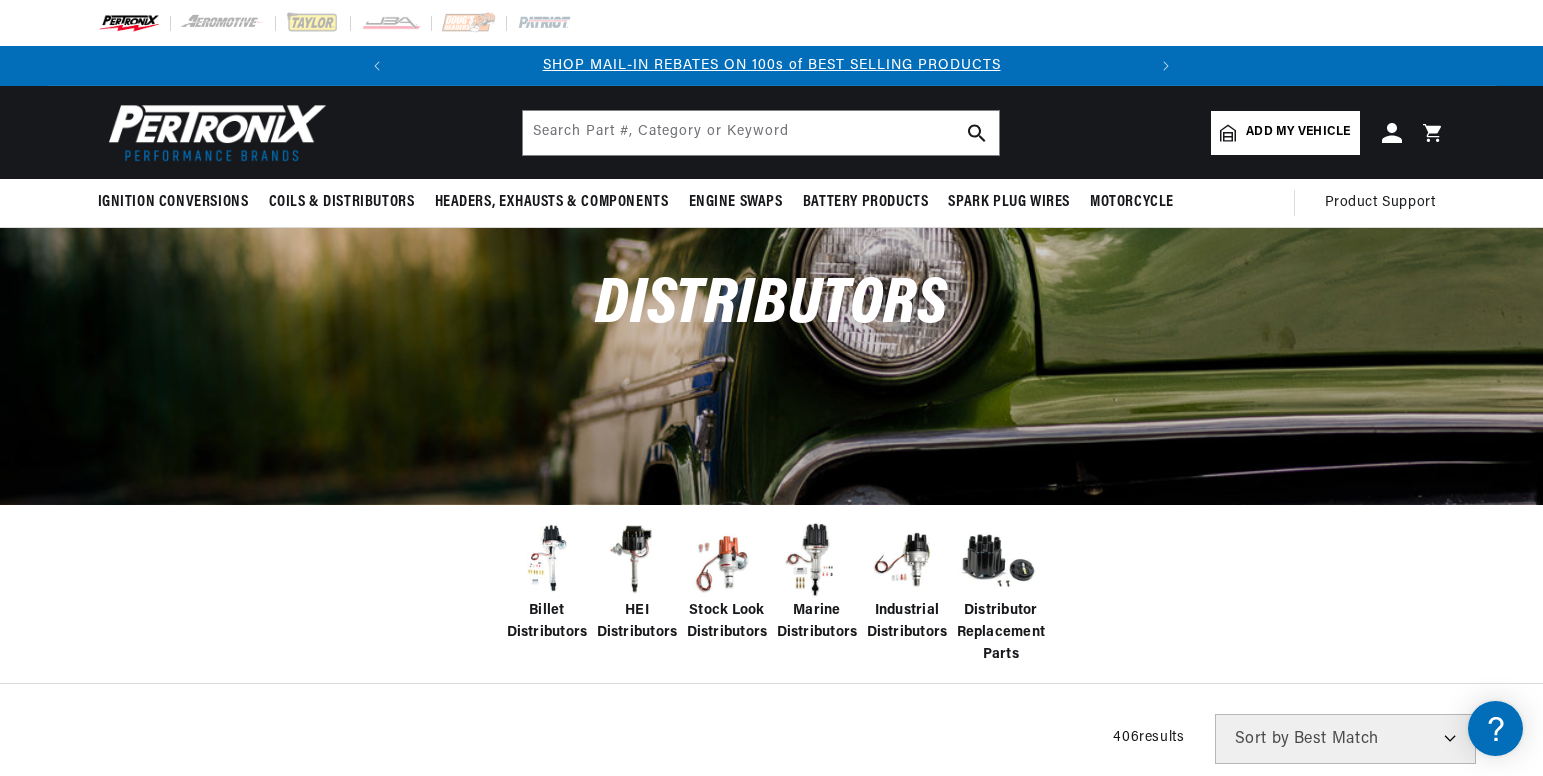 scroll, scrollTop: 0, scrollLeft: 0, axis: both 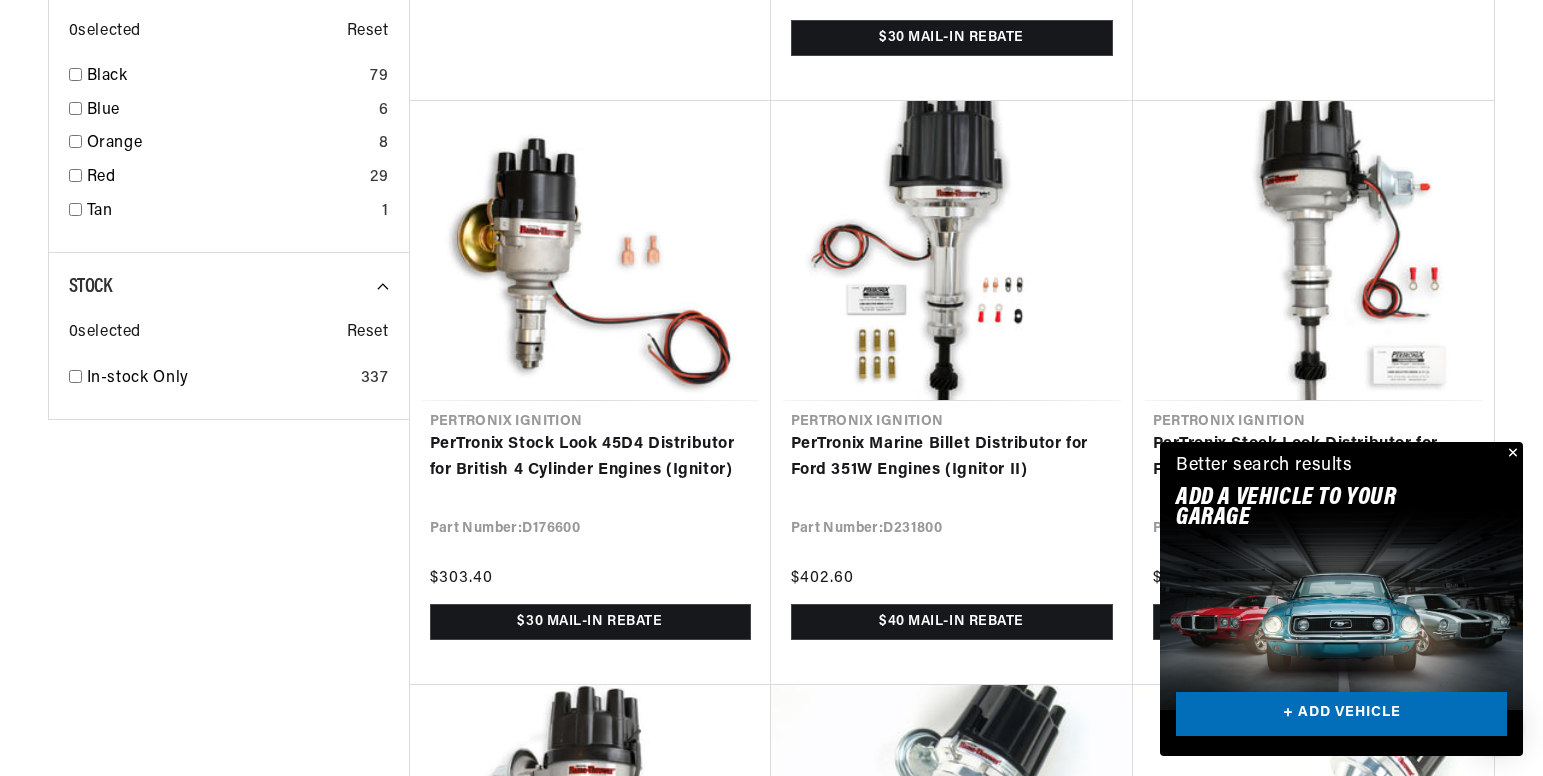 click at bounding box center [1511, 454] 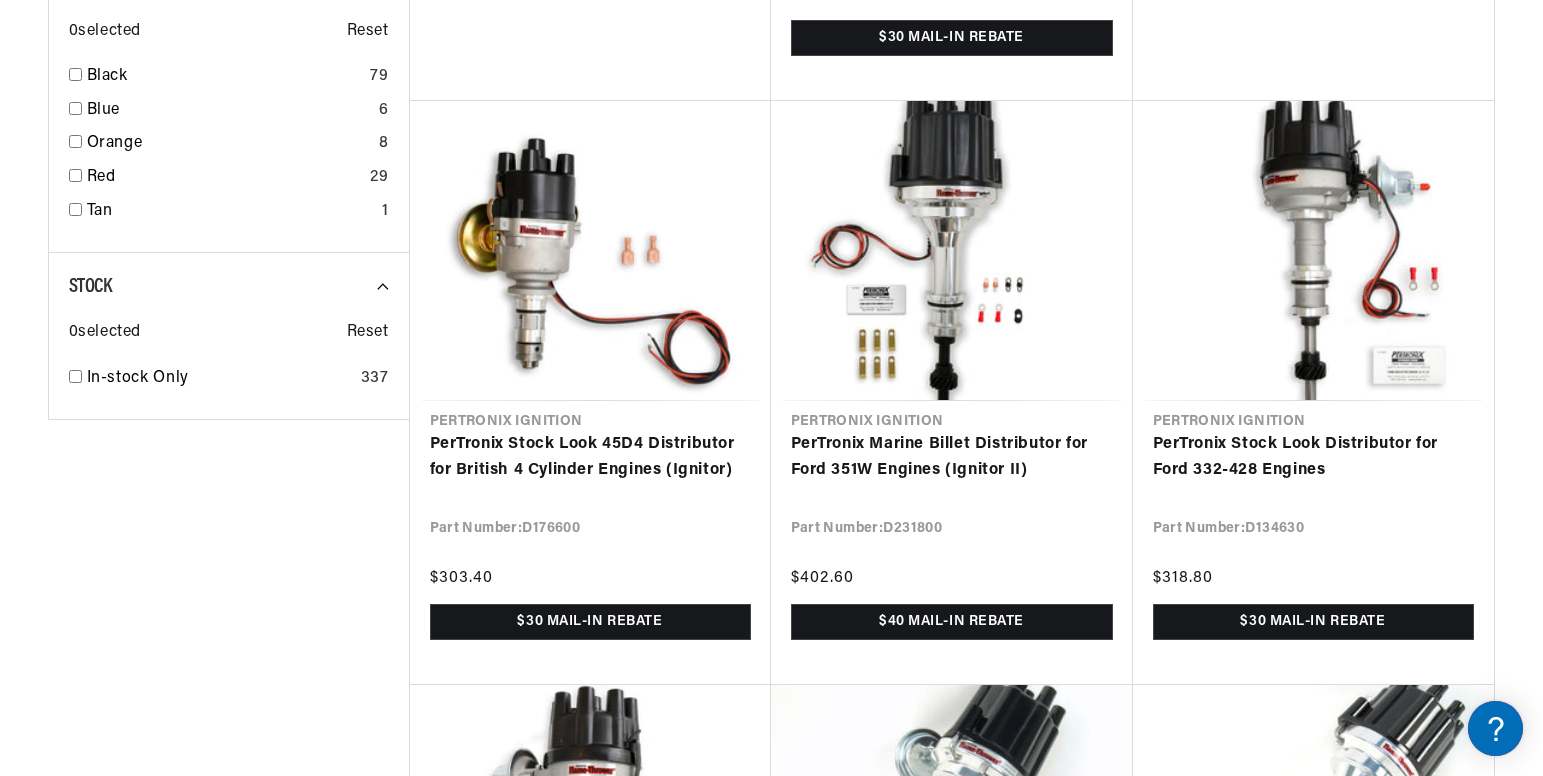 click at bounding box center (771, 701) 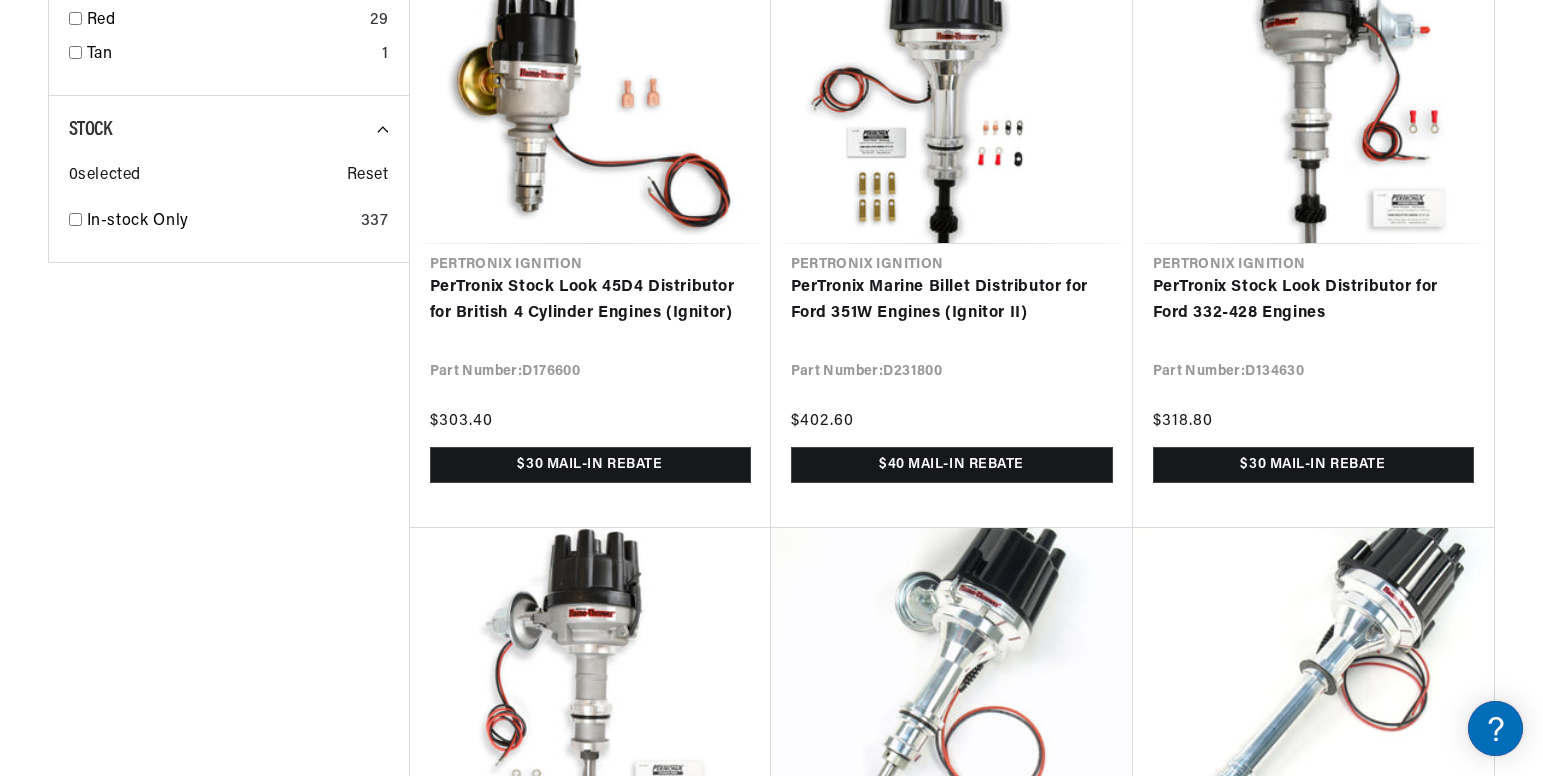 scroll, scrollTop: 2594, scrollLeft: 0, axis: vertical 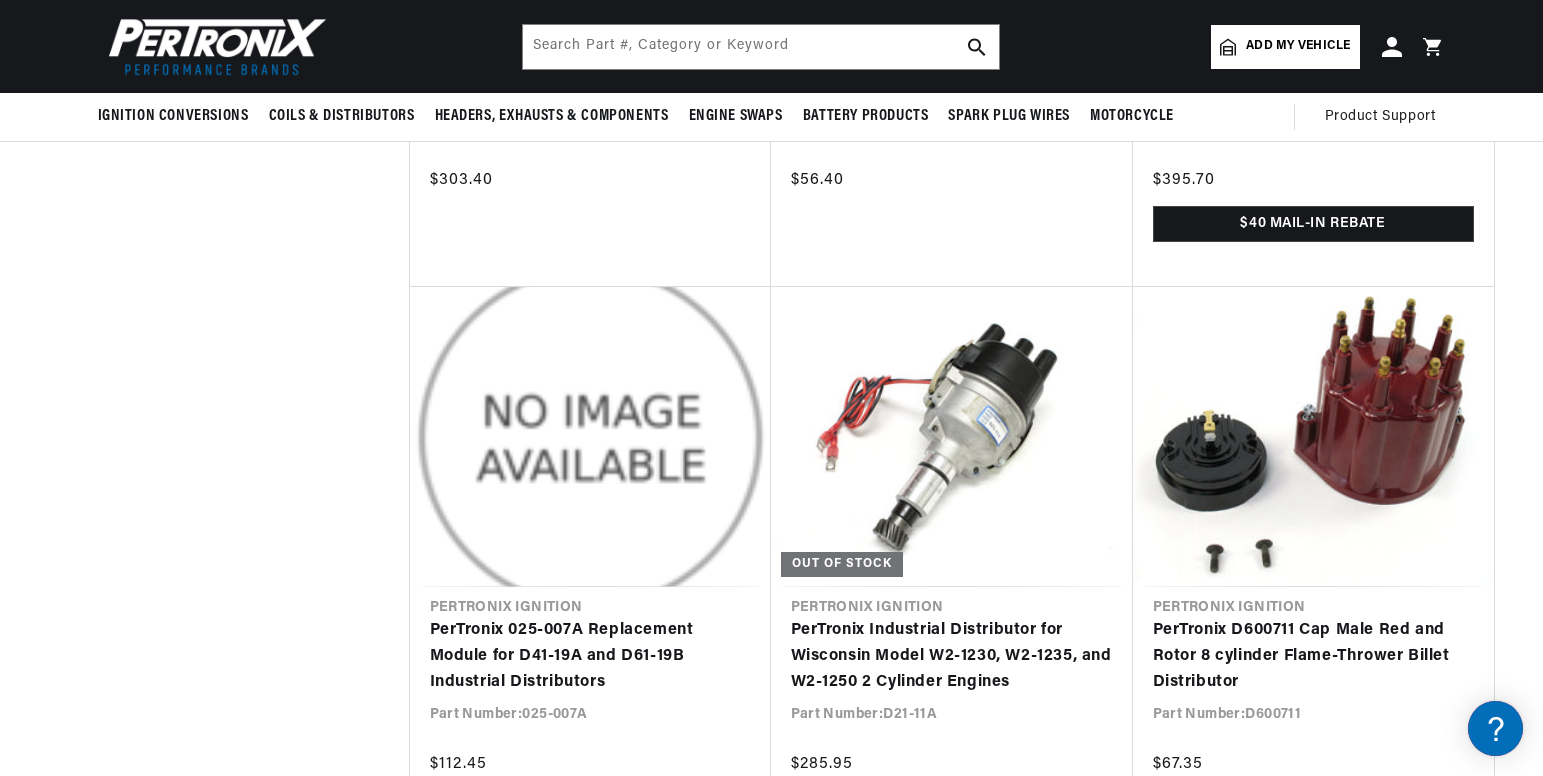 click on "Ignition Conversions
Back
Ignition Conversions
Shop by Feature" at bounding box center [771, 46] 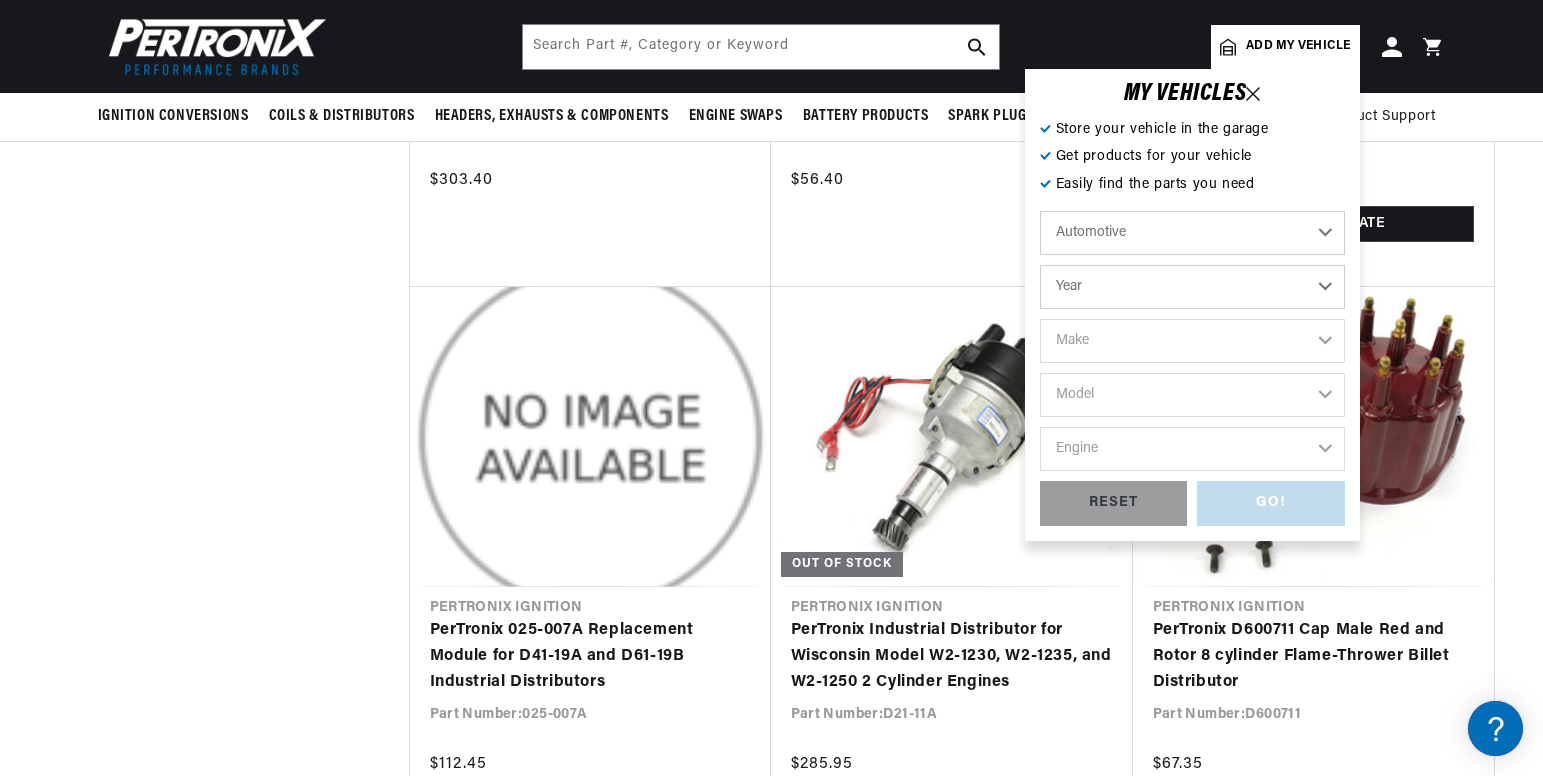 click on "Year
2022
2021
2020
2019
2018
2017
2016
2015
2014
2013
2012
2011
2010
2009
2008
2007
2006
2005
2004
2003
2002
2001
2000
1999
1998
1997
1996
1995
1994
1993
1992
1991
1990
1989
1988
1987
1986 1985" at bounding box center (1192, 287) 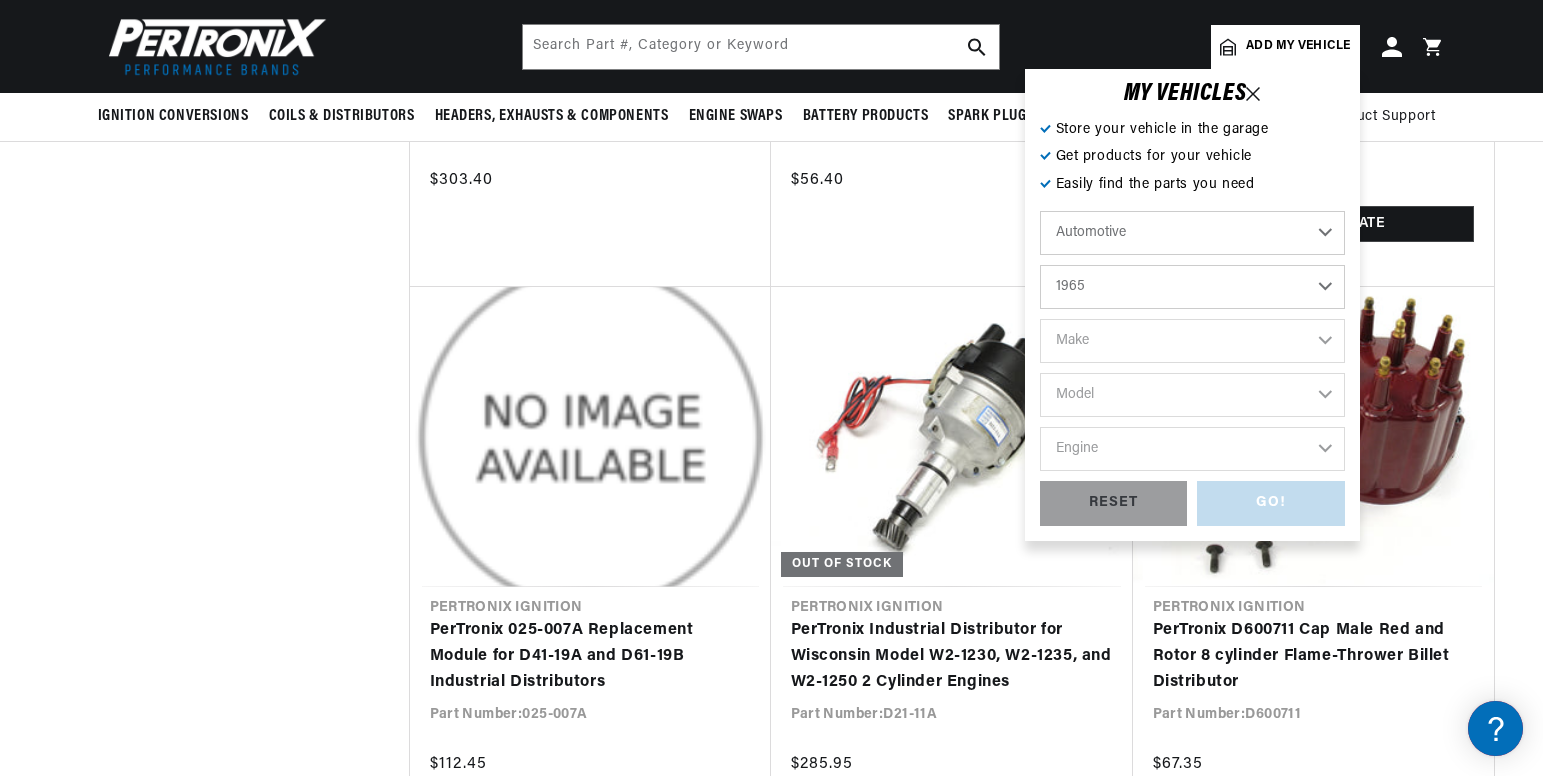 click on "Year
2022
2021
2020
2019
2018
2017
2016
2015
2014
2013
2012
2011
2010
2009
2008
2007
2006
2005
2004
2003
2002
2001
2000
1999
1998
1997
1996
1995
1994
1993
1992
1991
1990
1989
1988
1987
1986 1985" at bounding box center (1192, 287) 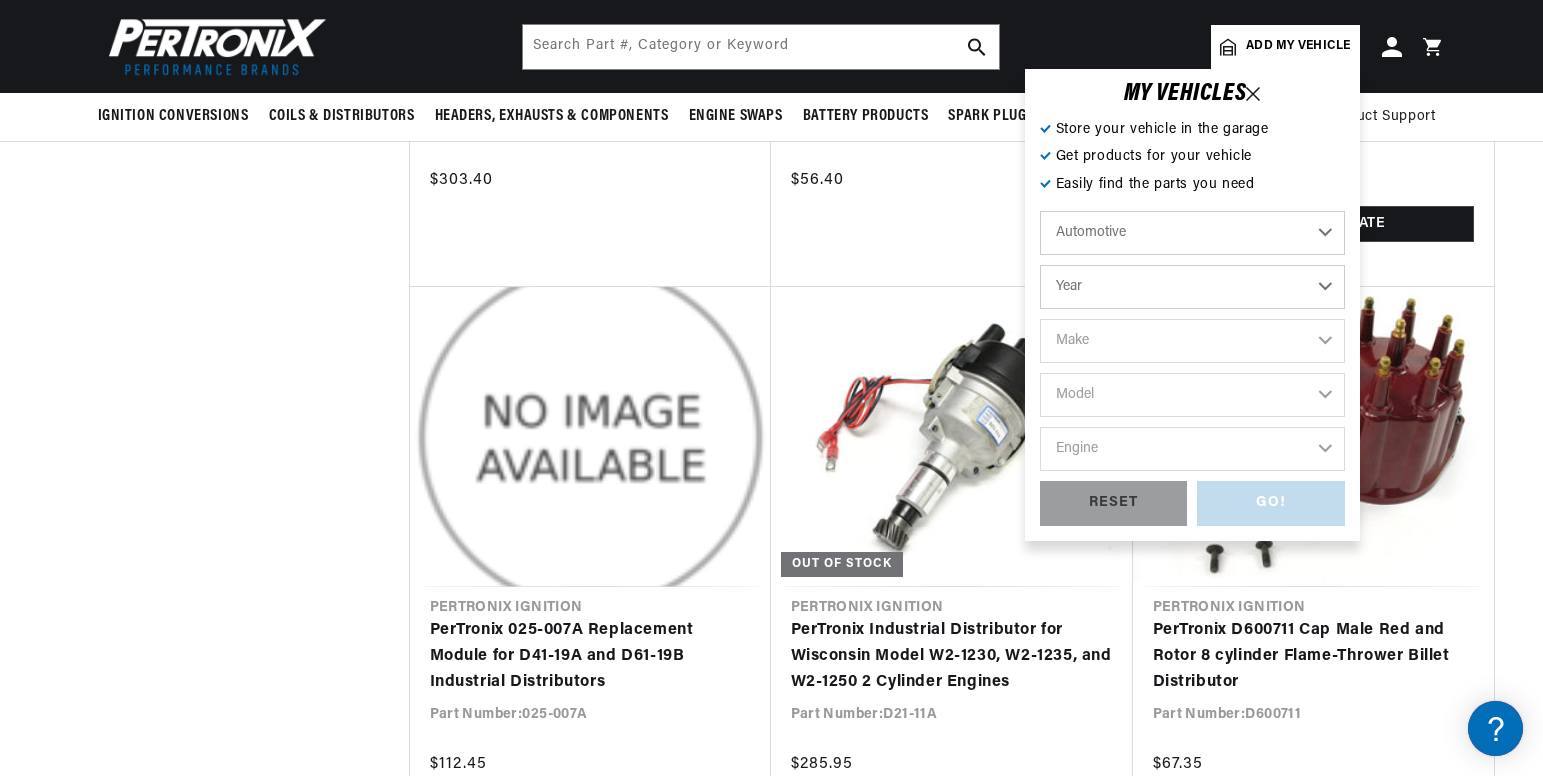 select on "1965" 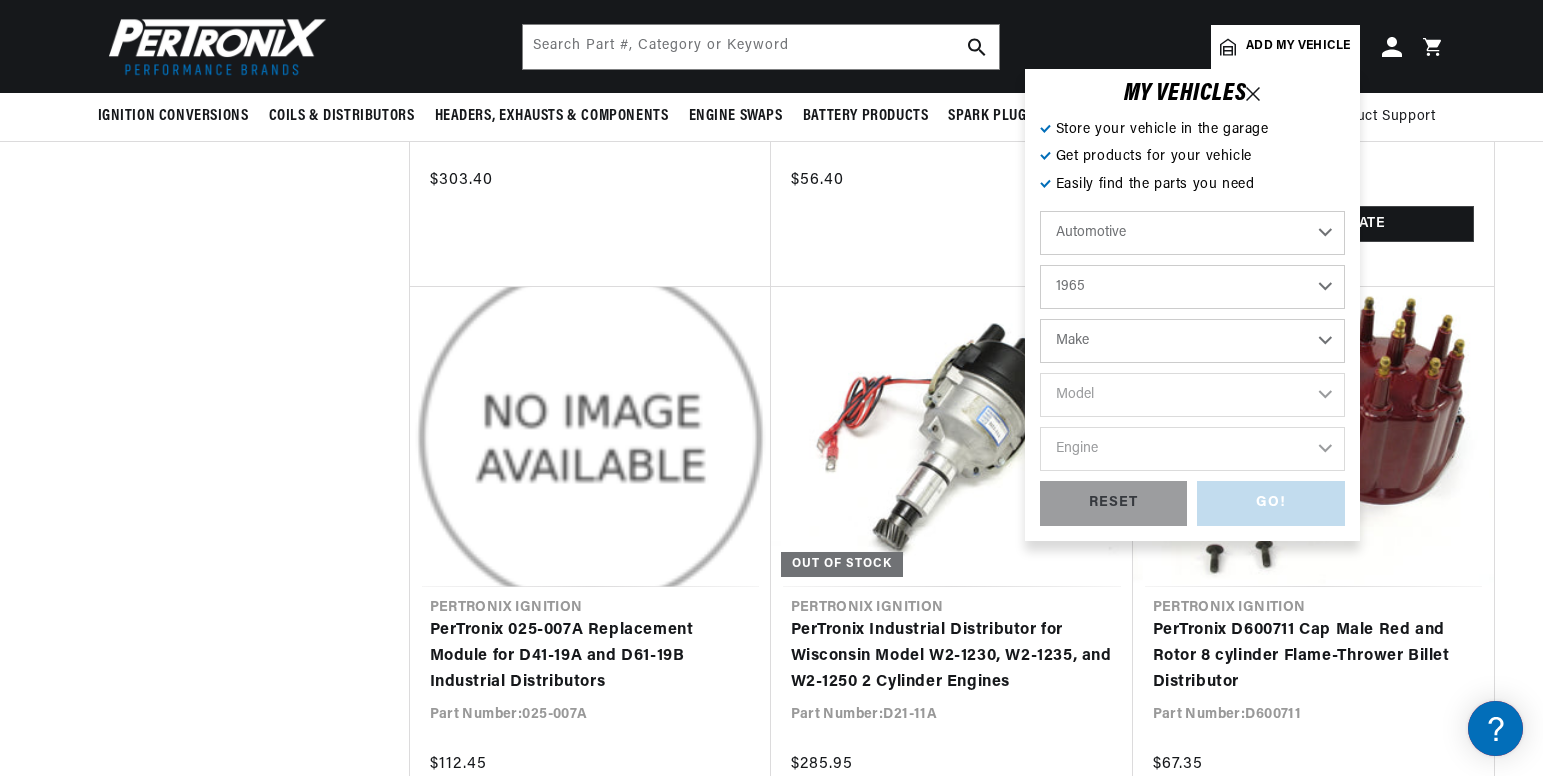 click on "Make
Alfa Romeo
American Motors
Aston Martin
Austin
Austin Healey
Avanti
Bentley
Buick
Cadillac
Checker
Chevrolet
Chrysler
Dodge
Ford
GMC
Gordon-Keeble
IHC Truck
International
Jaguar
Jeep
Lamborghini
Lancia
Lincoln
Lotus
Mercedes-Benz
Mercury
MG
Military Vehicles
Morris
Oldsmobile
Plymouth
Pontiac" at bounding box center (1192, 341) 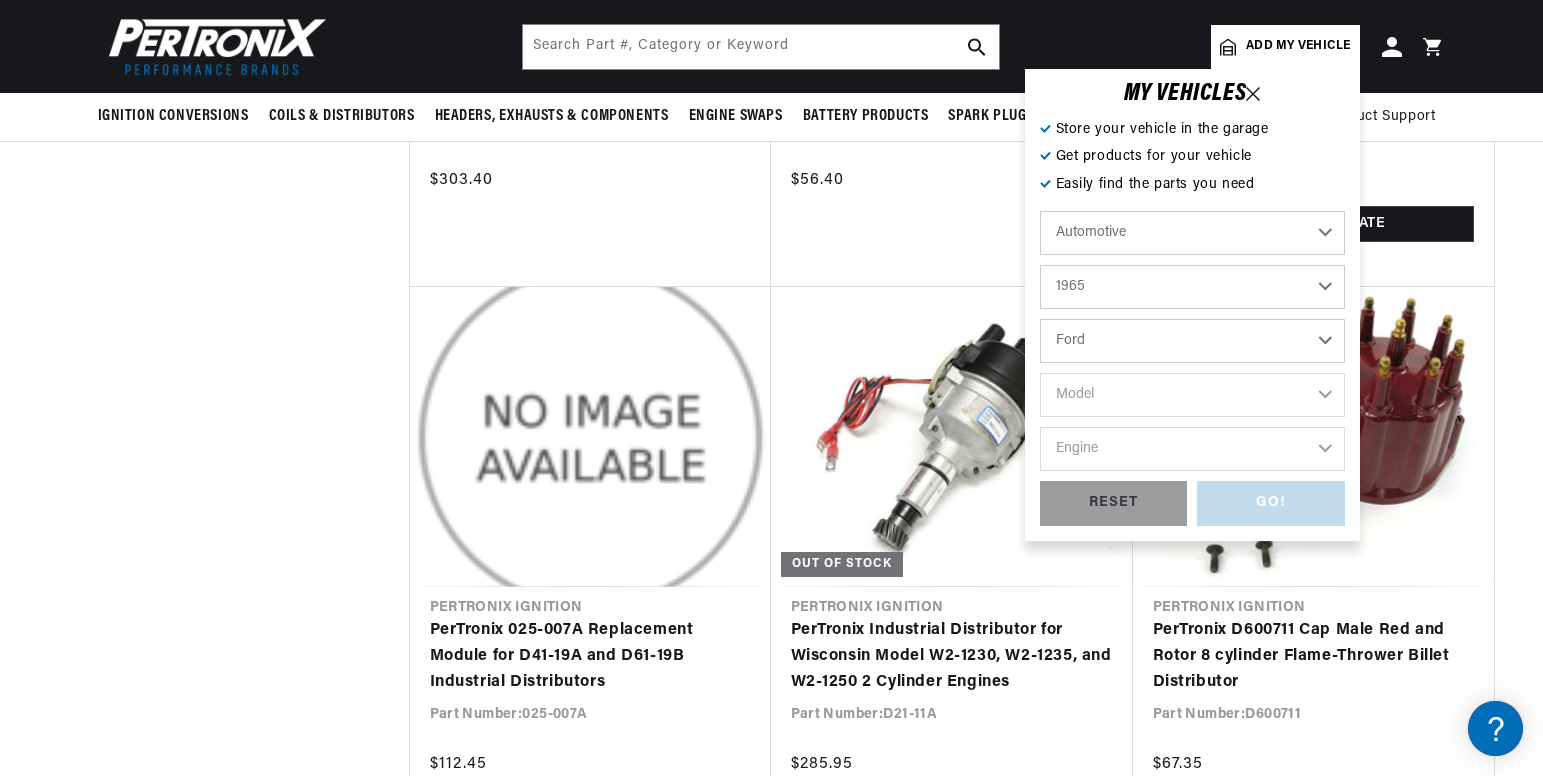 click on "Make
Alfa Romeo
American Motors
Aston Martin
Austin
Austin Healey
Avanti
Bentley
Buick
Cadillac
Checker
Chevrolet
Chrysler
Dodge
Ford
GMC
Gordon-Keeble
IHC Truck
International
Jaguar
Jeep
Lamborghini
Lancia
Lincoln
Lotus
Mercedes-Benz
Mercury
MG
Military Vehicles
Morris
Oldsmobile
Plymouth
Pontiac" at bounding box center [1192, 341] 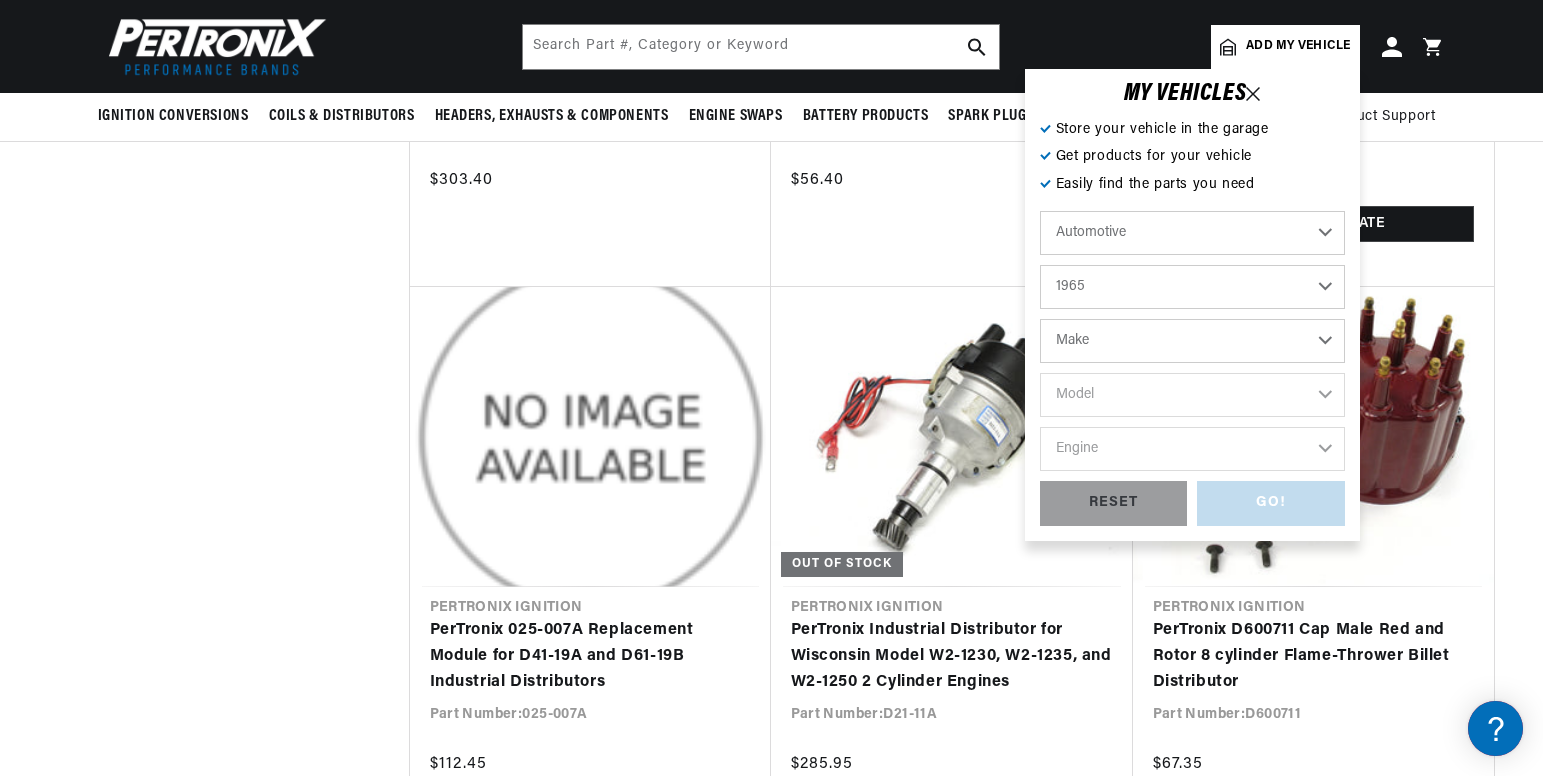 select on "Ford" 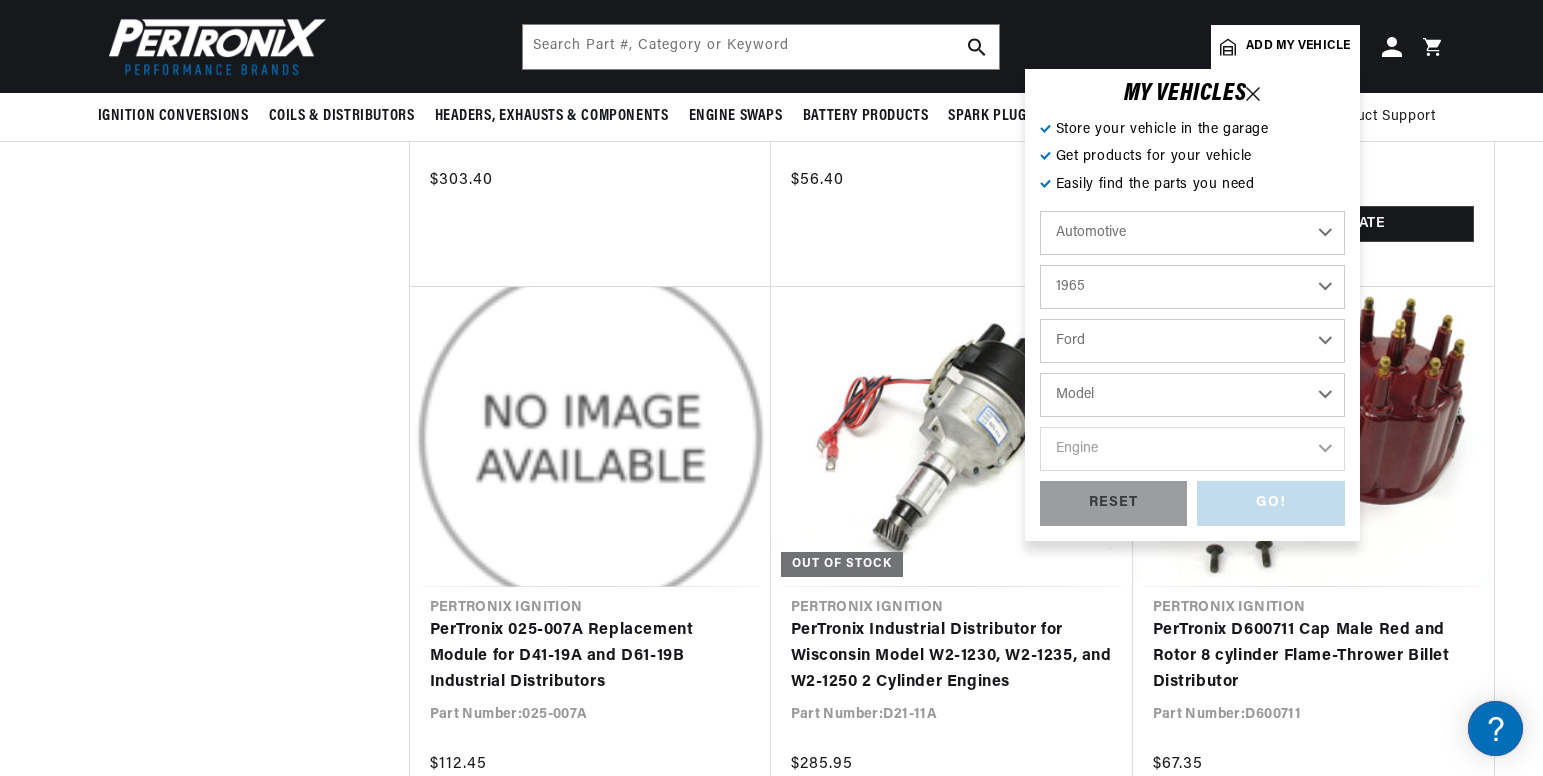 click on "Model
Club Wagon
Country Sedan
Country Squire
Custom
Custom 500
Econoline
F-100
F-250
F-350
Fairlane
Falcon
Falcon Sedan Delivery
Galaxie
Galaxie 500
LTD
Mustang
P-100
Ranch Wagon
Ranchero
Thunderbird" at bounding box center (1192, 395) 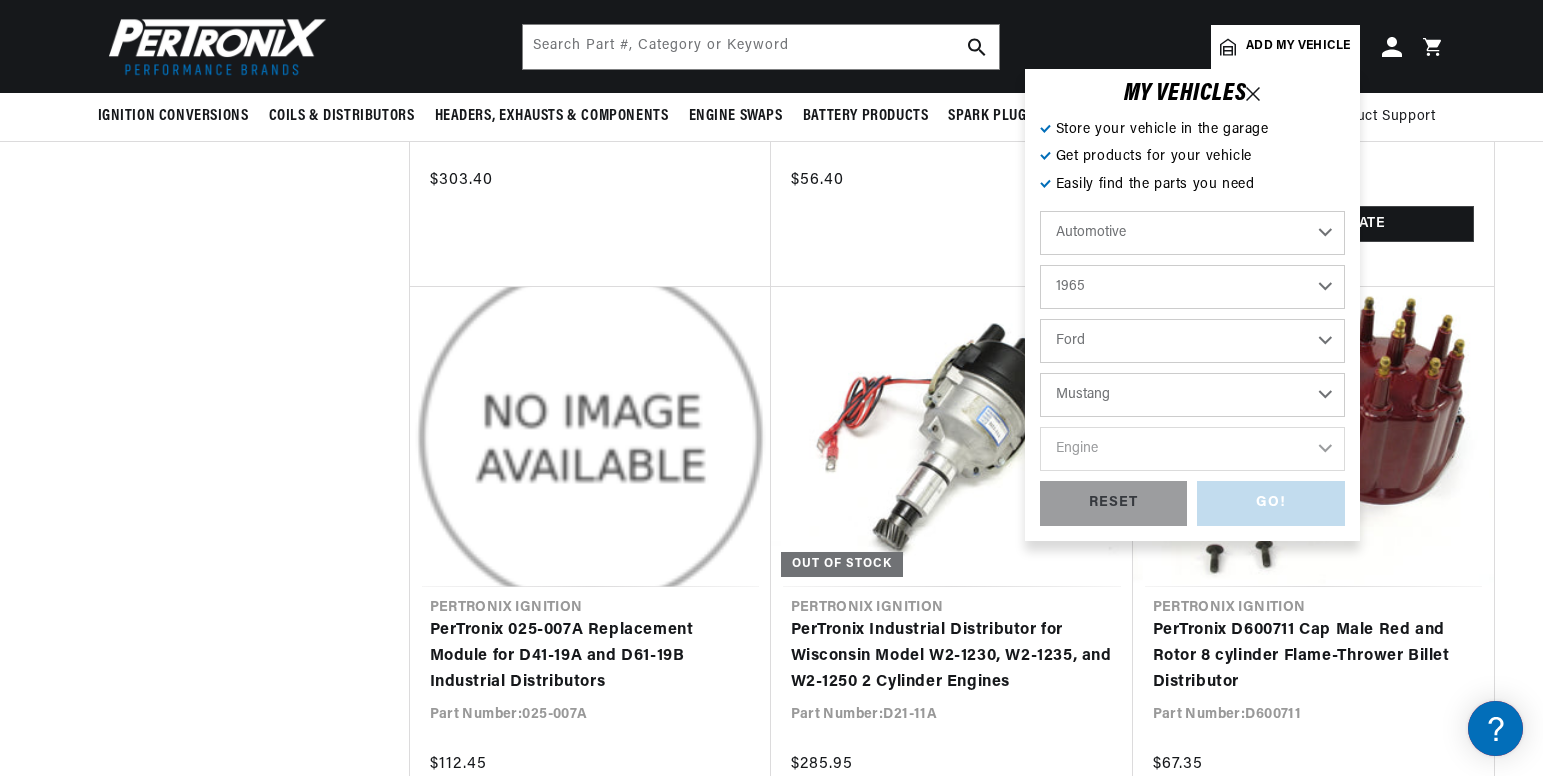 click on "Model
Club Wagon
Country Sedan
Country Squire
Custom
Custom 500
Econoline
F-100
F-250
F-350
Fairlane
Falcon
Falcon Sedan Delivery
Galaxie
Galaxie 500
LTD
Mustang
P-100
Ranch Wagon
Ranchero
Thunderbird" at bounding box center (1192, 395) 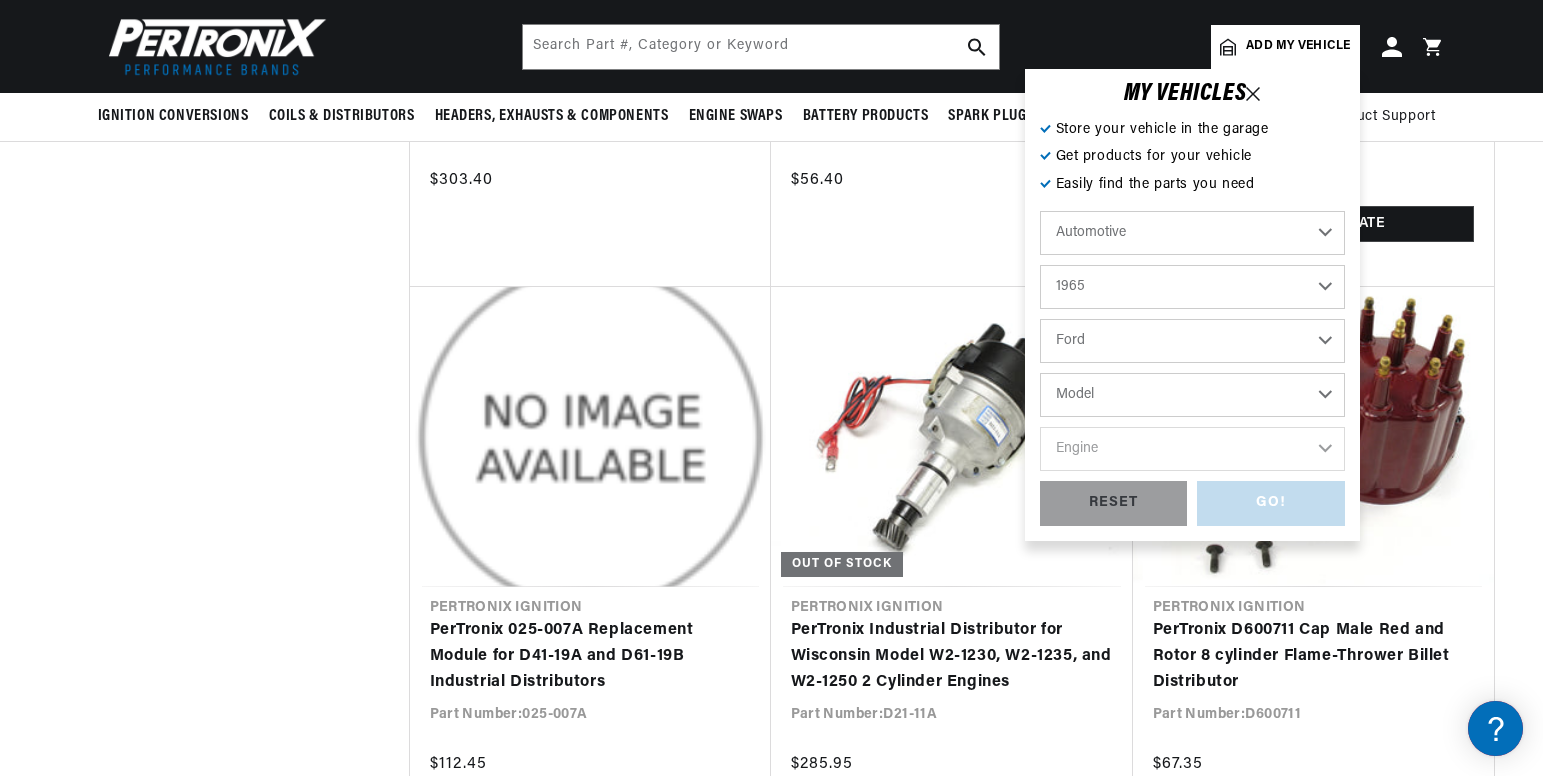 select on "Mustang" 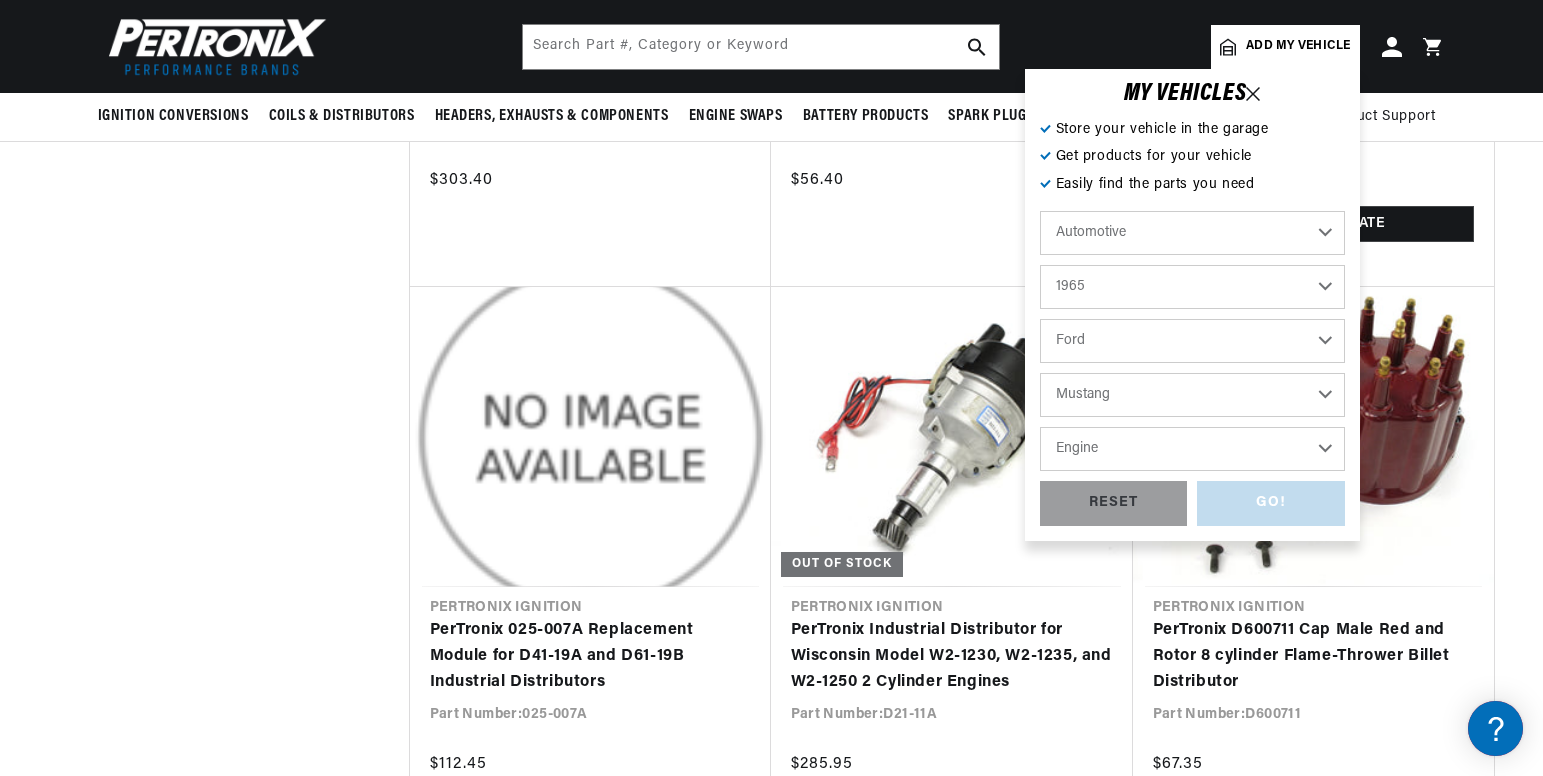 click on "Engine
4.1L
170cid / 2.8L
200cid / 3.3L
260cid / 4.3L
289cid / 4.7L
302cid / 5.0L
351W
352cid / 5.8L
390cid / 6.4L
427cid / 7.0L
428cid / 7.0L" at bounding box center (1192, 449) 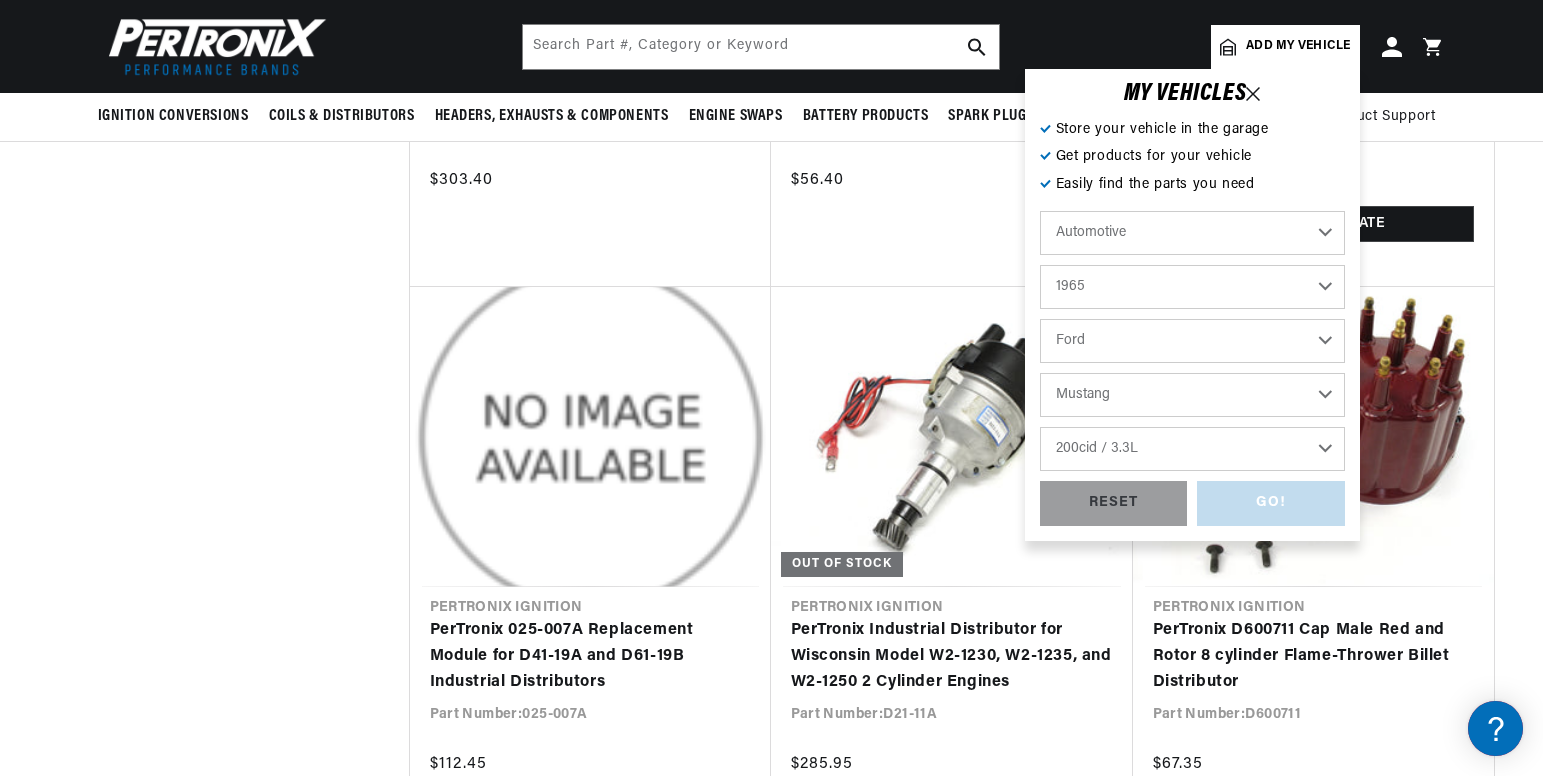 click on "Engine
4.1L
170cid / 2.8L
200cid / 3.3L
260cid / 4.3L
289cid / 4.7L
302cid / 5.0L
351W
352cid / 5.8L
390cid / 6.4L
427cid / 7.0L
428cid / 7.0L" at bounding box center (1192, 449) 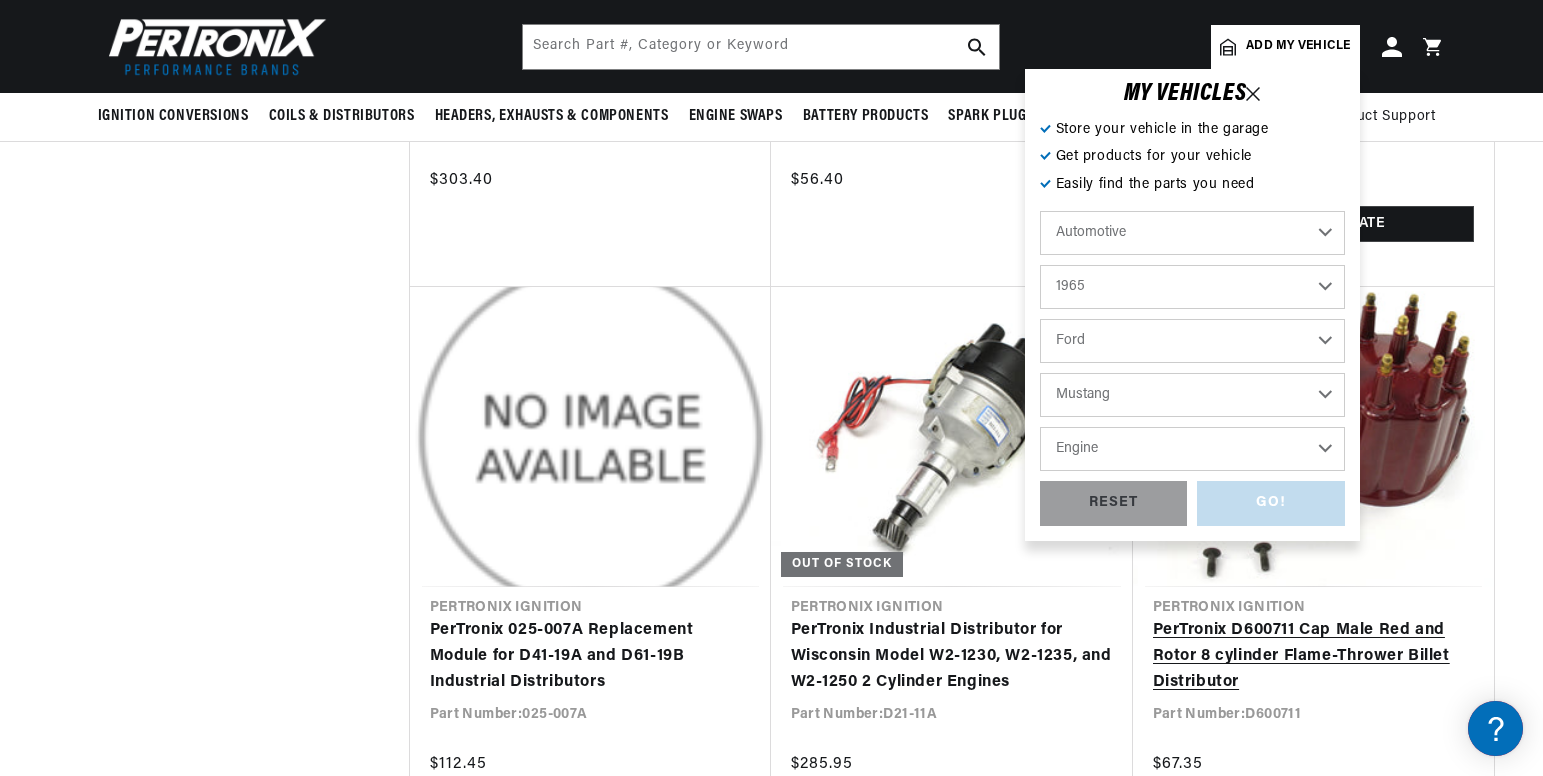 select on "200cid-3.3L" 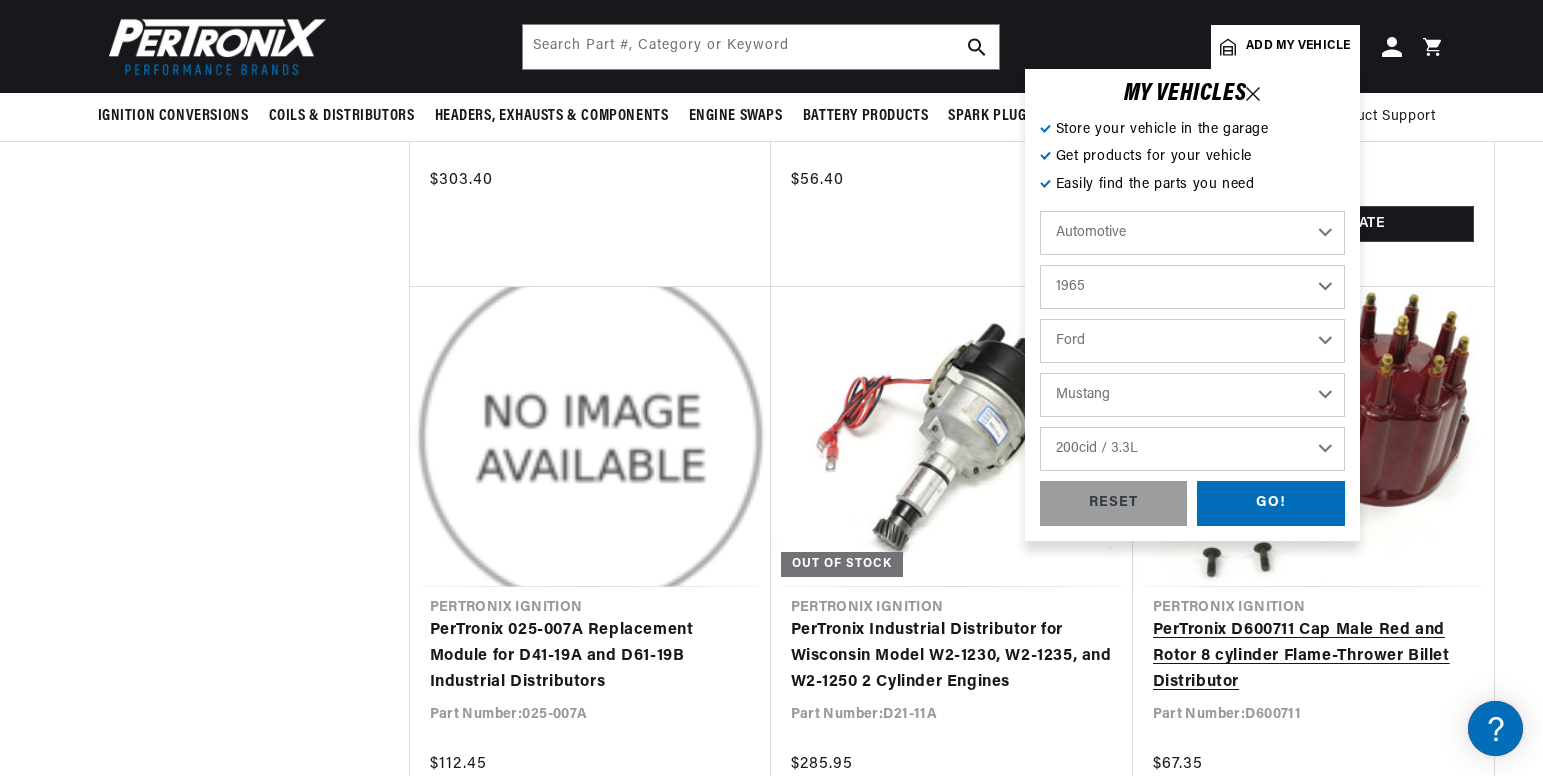 scroll, scrollTop: 0, scrollLeft: 0, axis: both 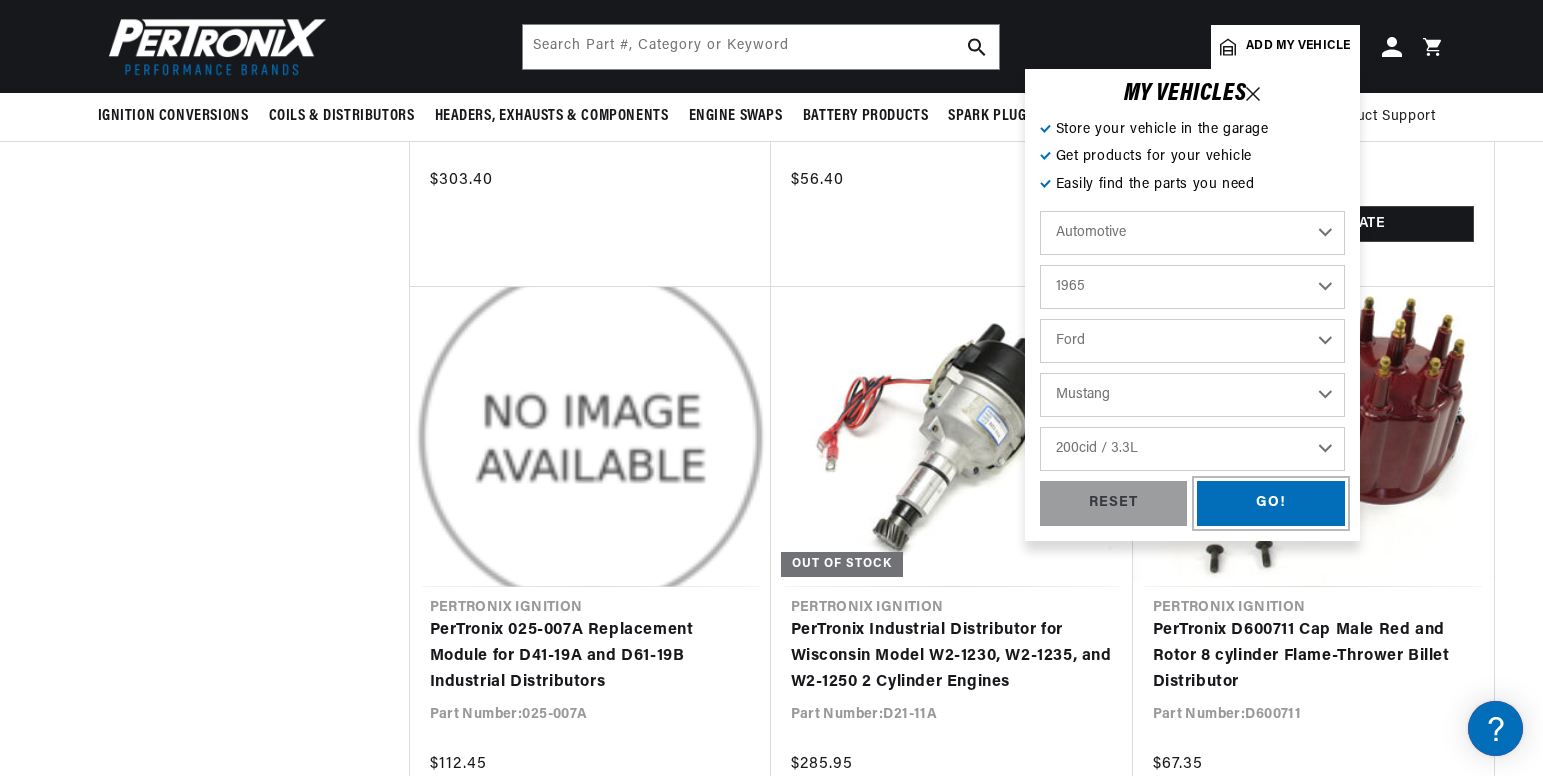 click on "GO!" at bounding box center [1271, 503] 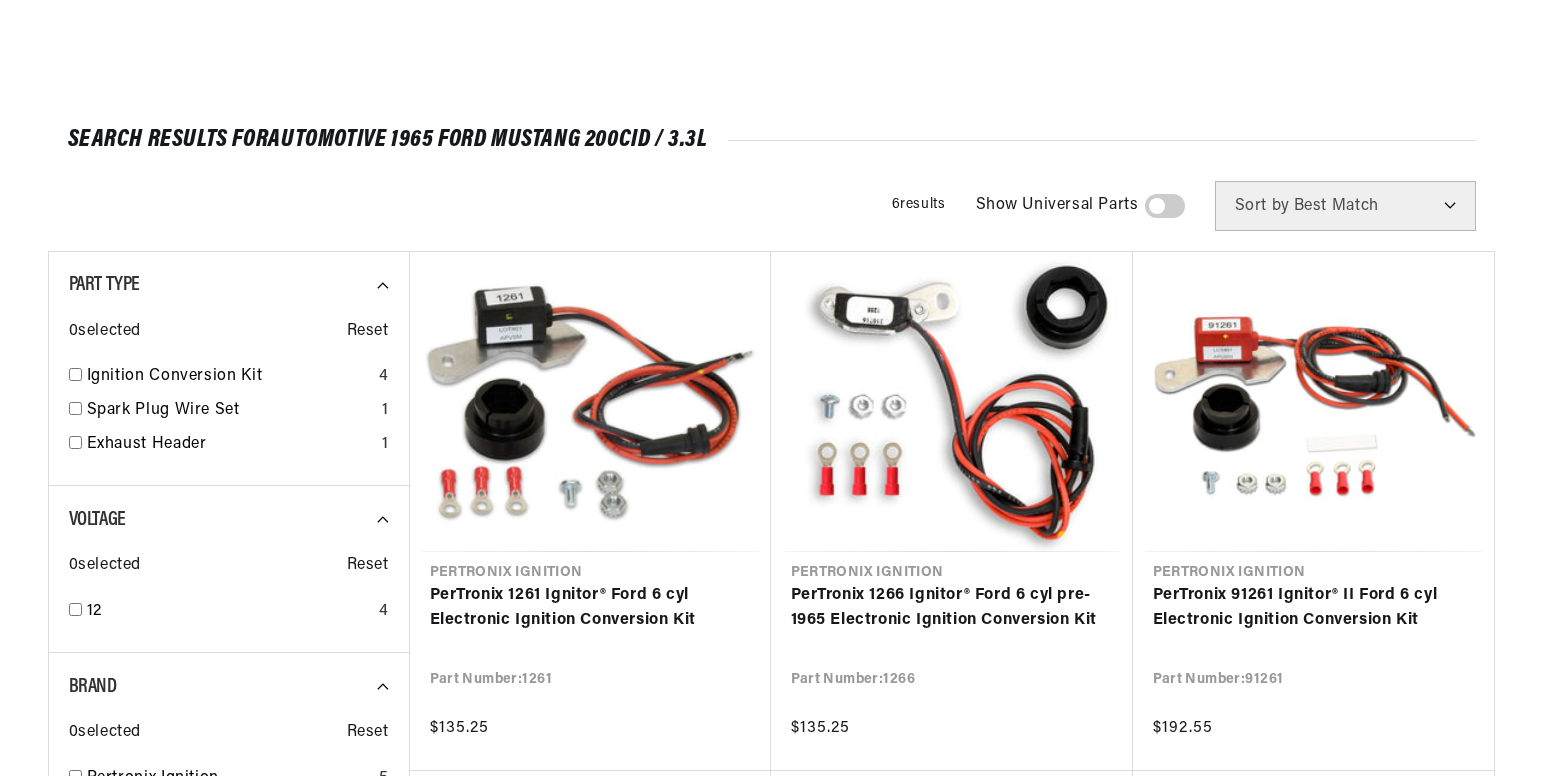 scroll, scrollTop: 360, scrollLeft: 0, axis: vertical 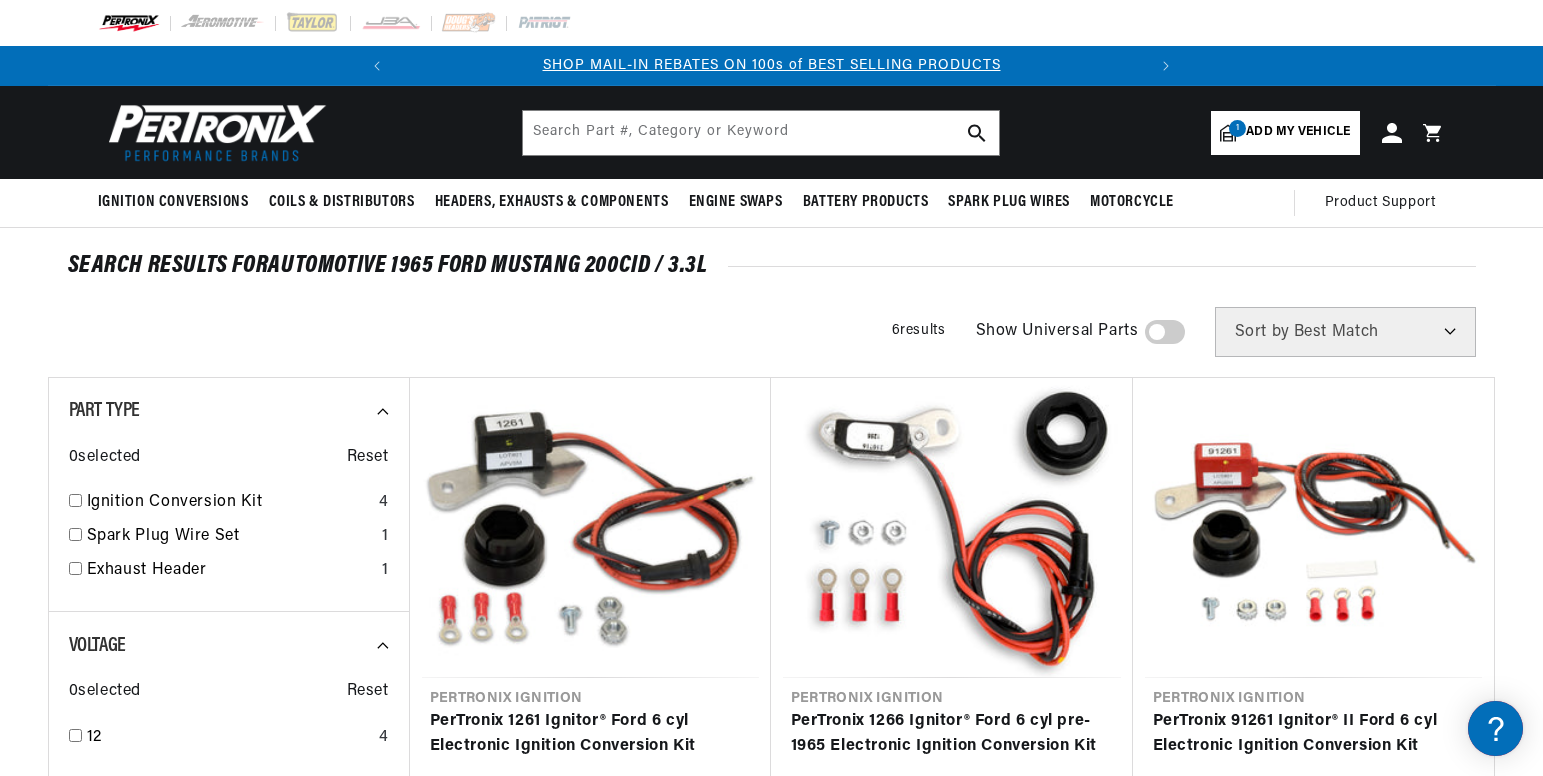 click at bounding box center (1165, 332) 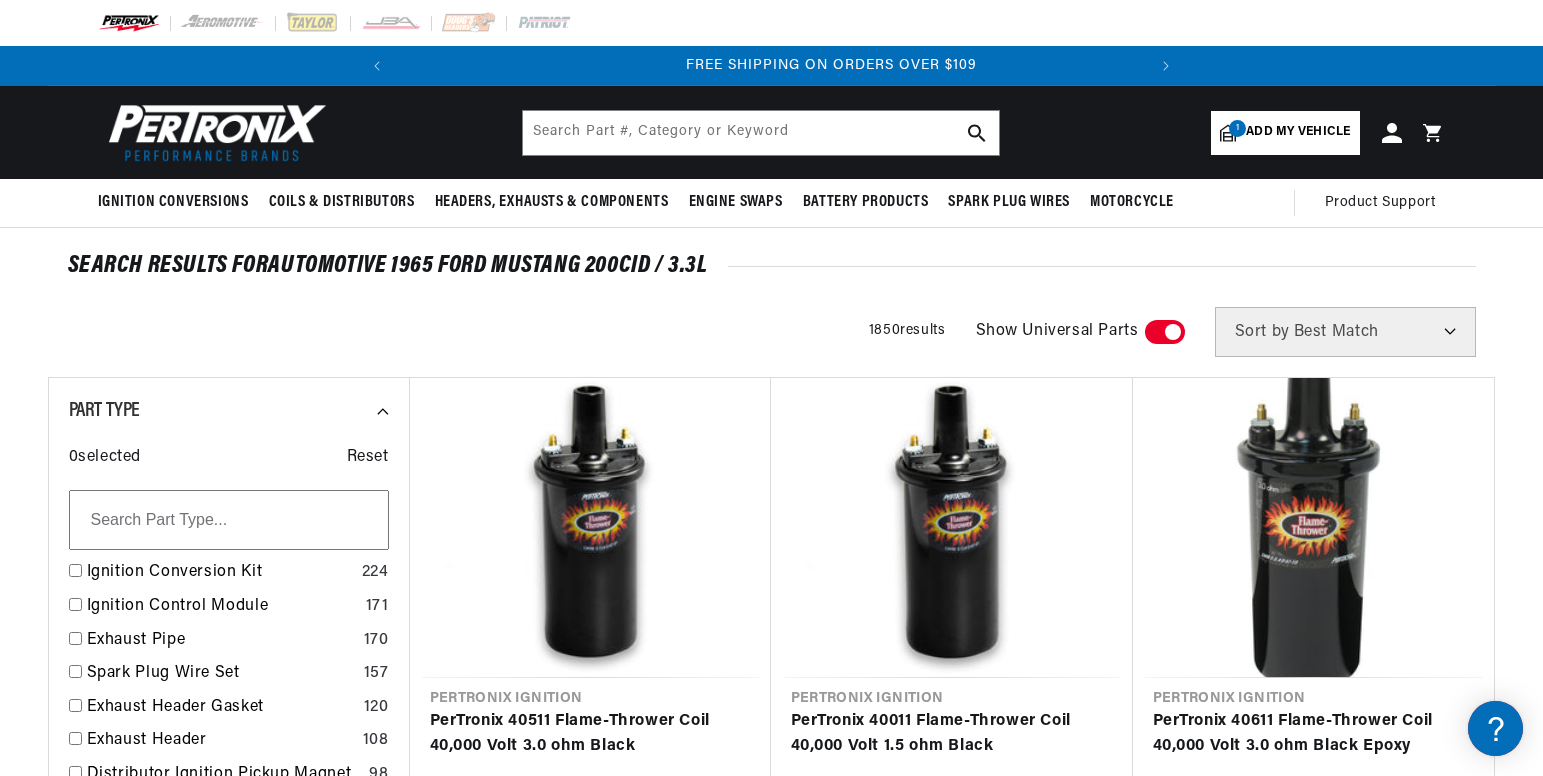 scroll, scrollTop: 0, scrollLeft: 747, axis: horizontal 